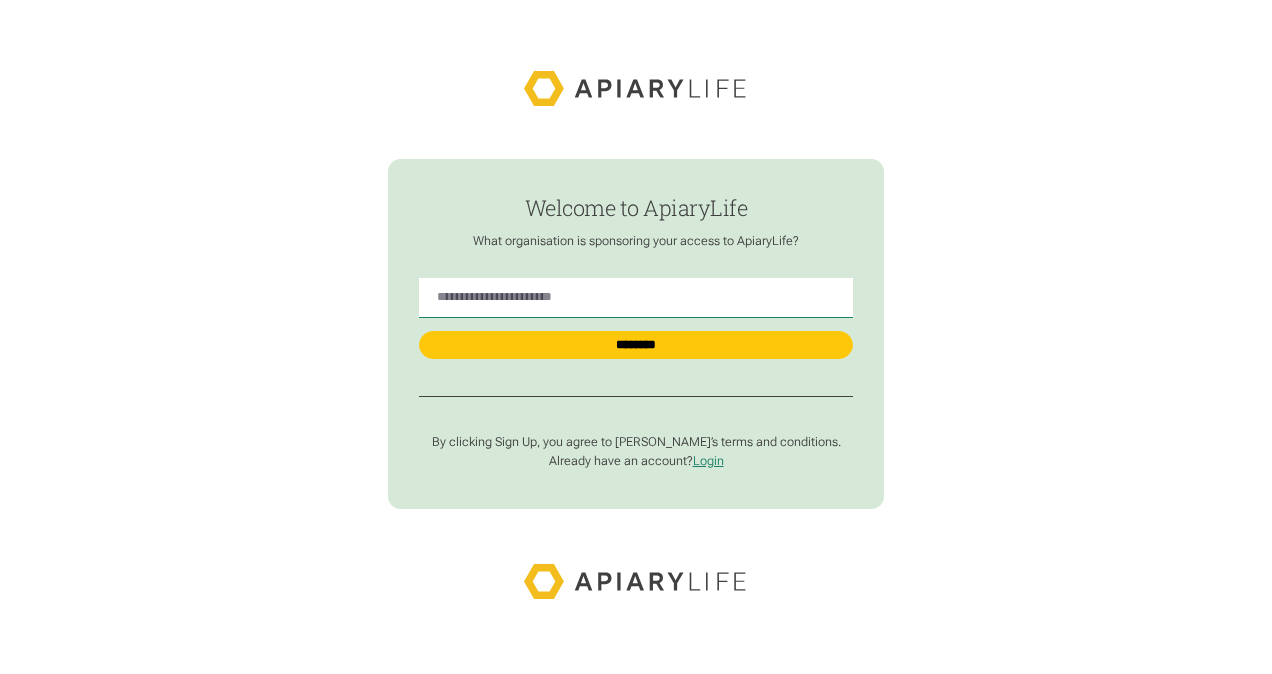 scroll, scrollTop: 0, scrollLeft: 0, axis: both 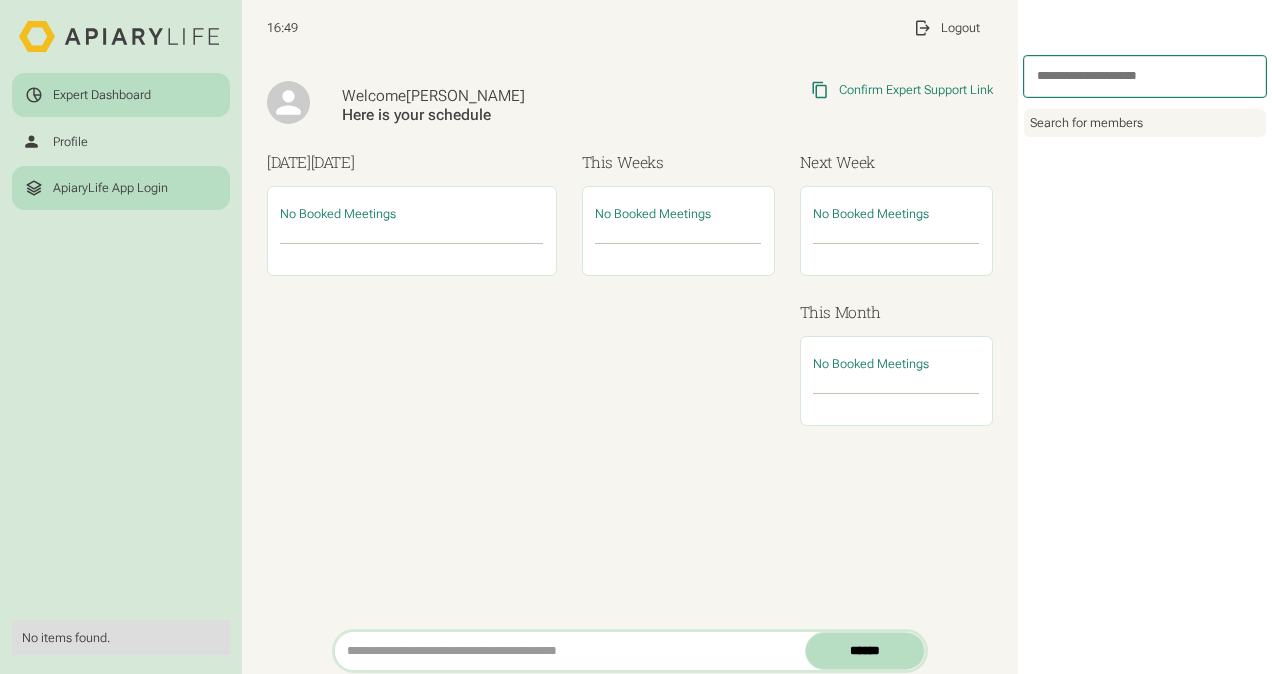 click on "ApiaryLife App Login" at bounding box center (110, 188) 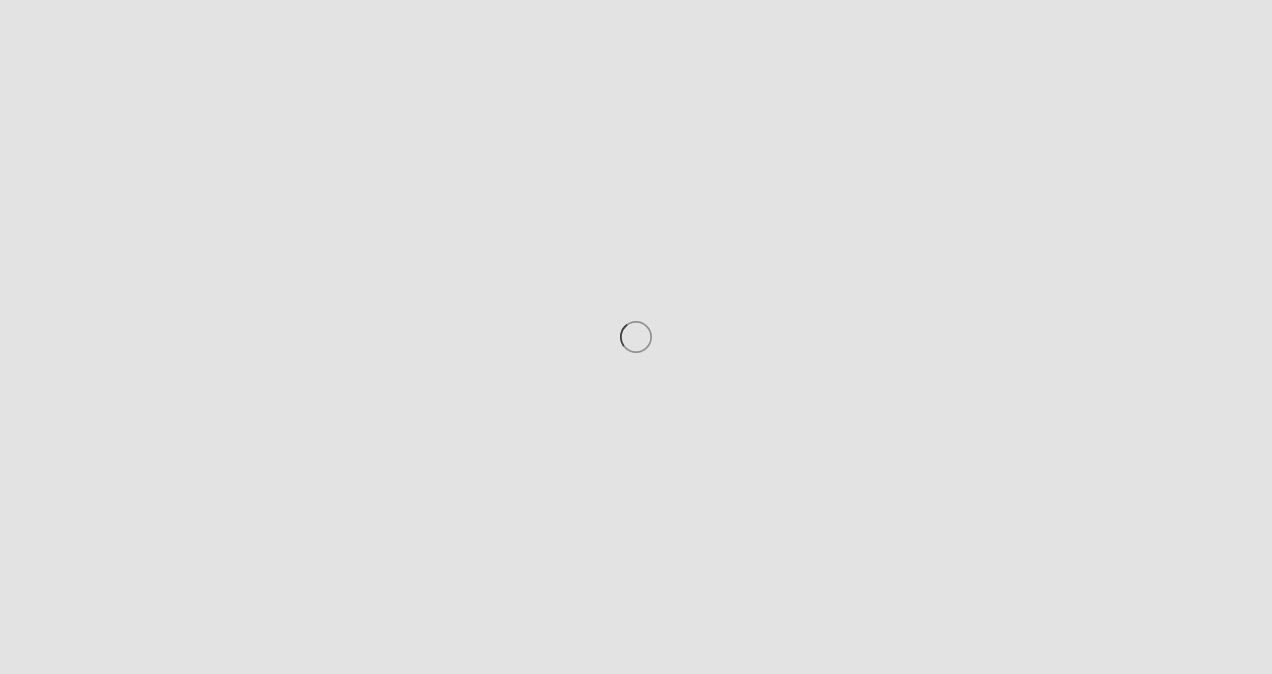 scroll, scrollTop: 0, scrollLeft: 0, axis: both 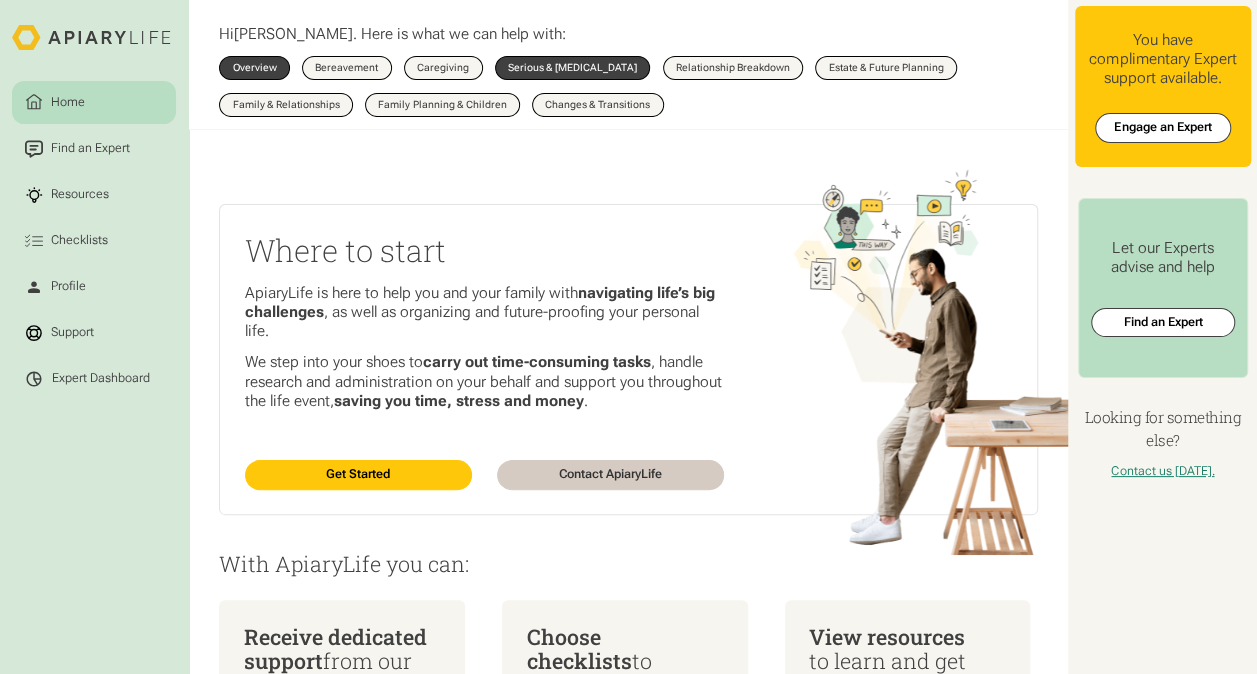click on "Serious & [MEDICAL_DATA]" at bounding box center [572, 68] 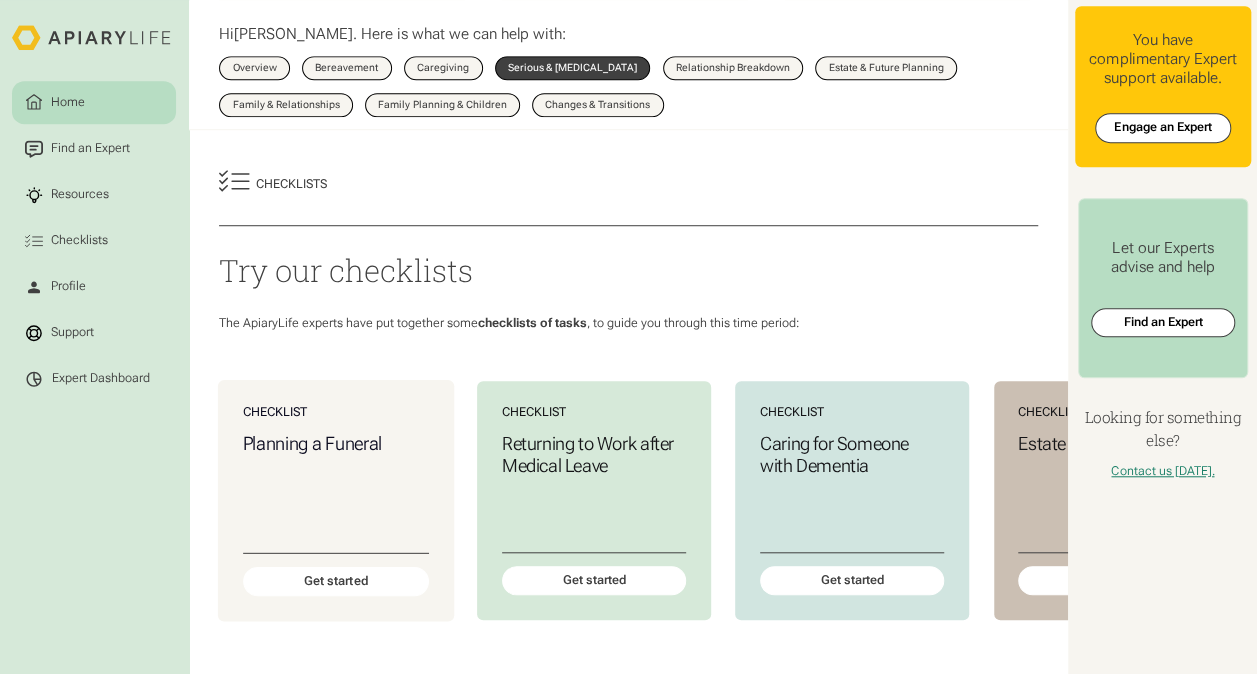 scroll, scrollTop: 700, scrollLeft: 0, axis: vertical 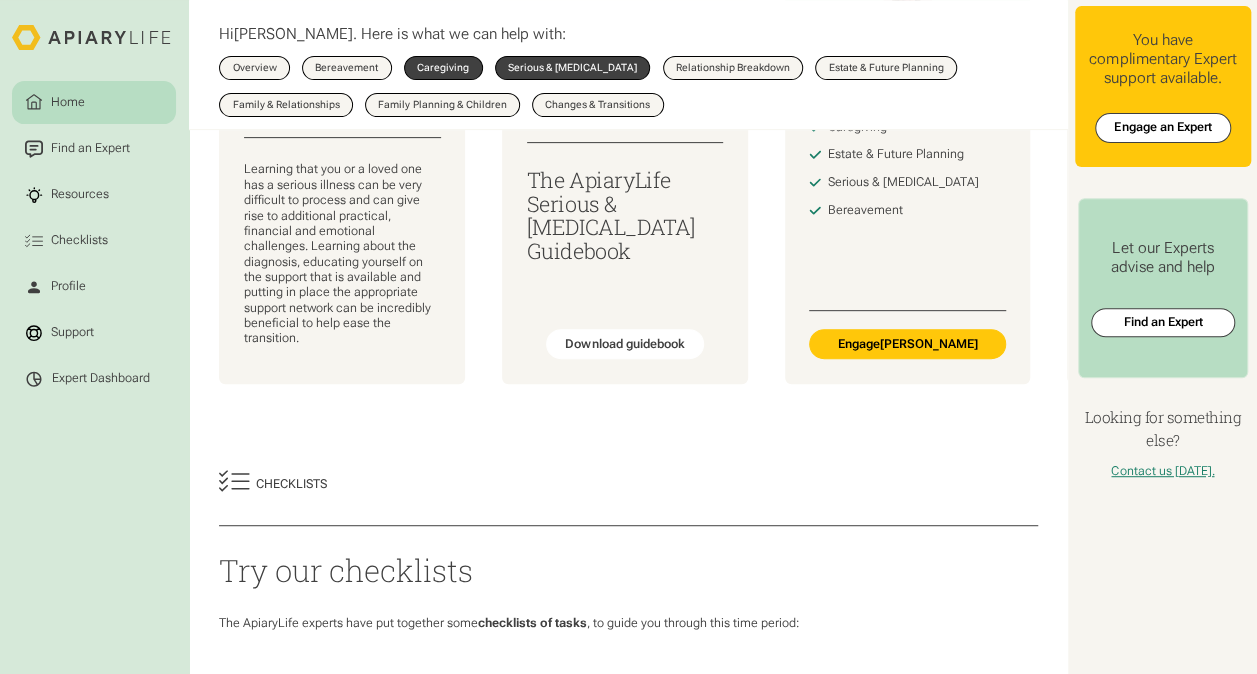 click on "Caregiving" at bounding box center [443, 68] 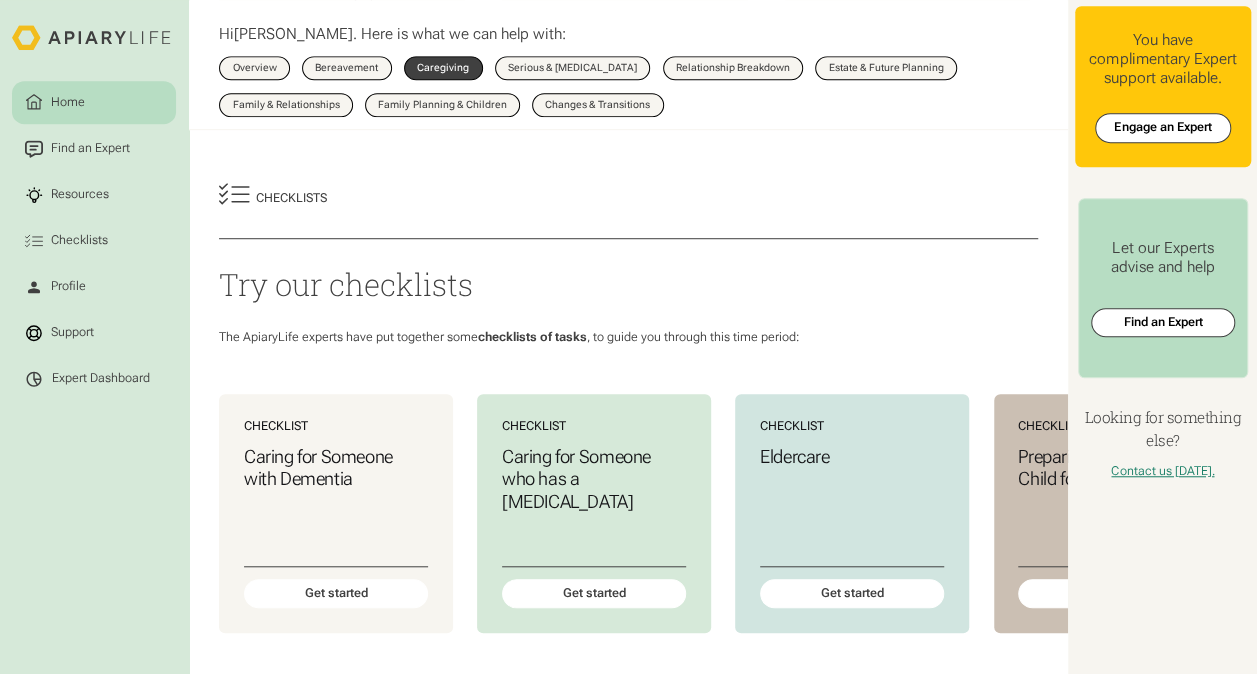 scroll, scrollTop: 600, scrollLeft: 0, axis: vertical 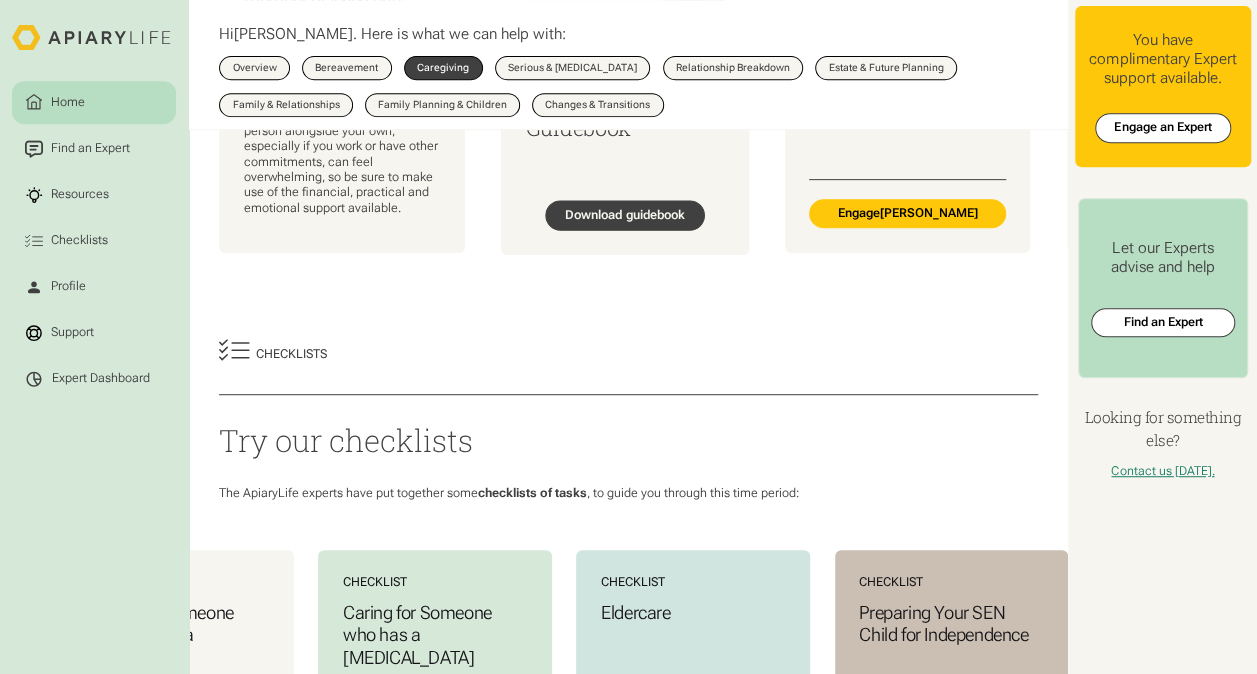 click on "Download guidebook" at bounding box center (625, 215) 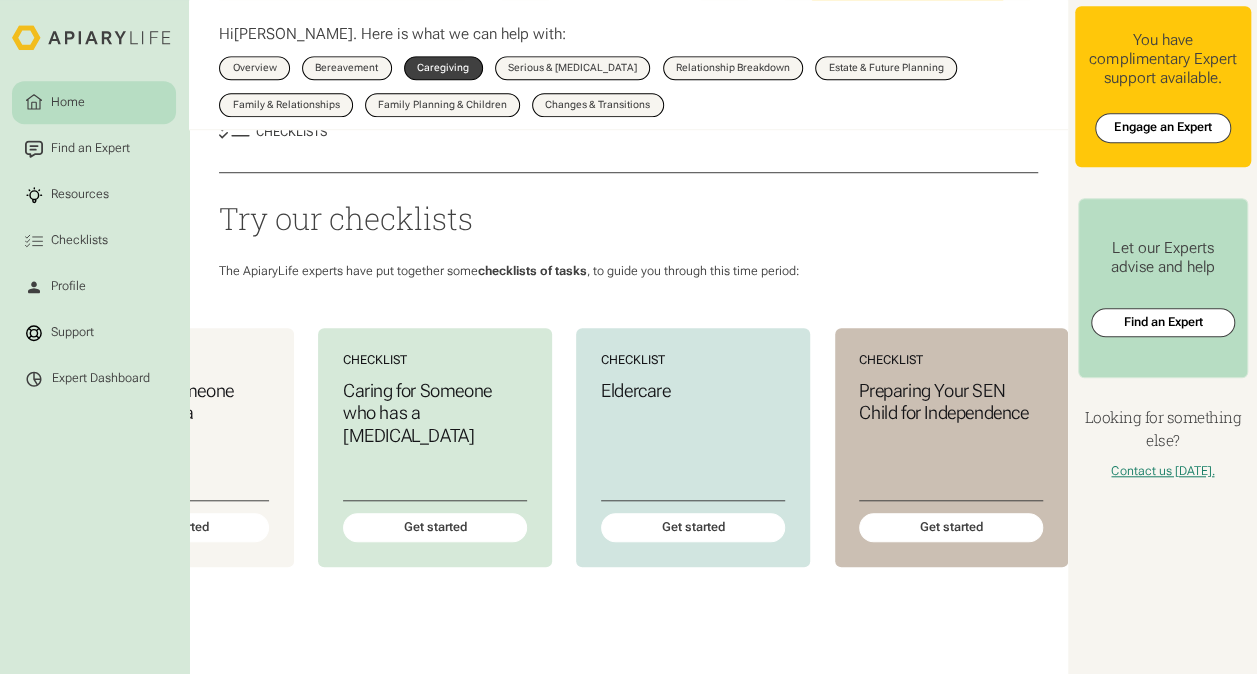 scroll, scrollTop: 600, scrollLeft: 0, axis: vertical 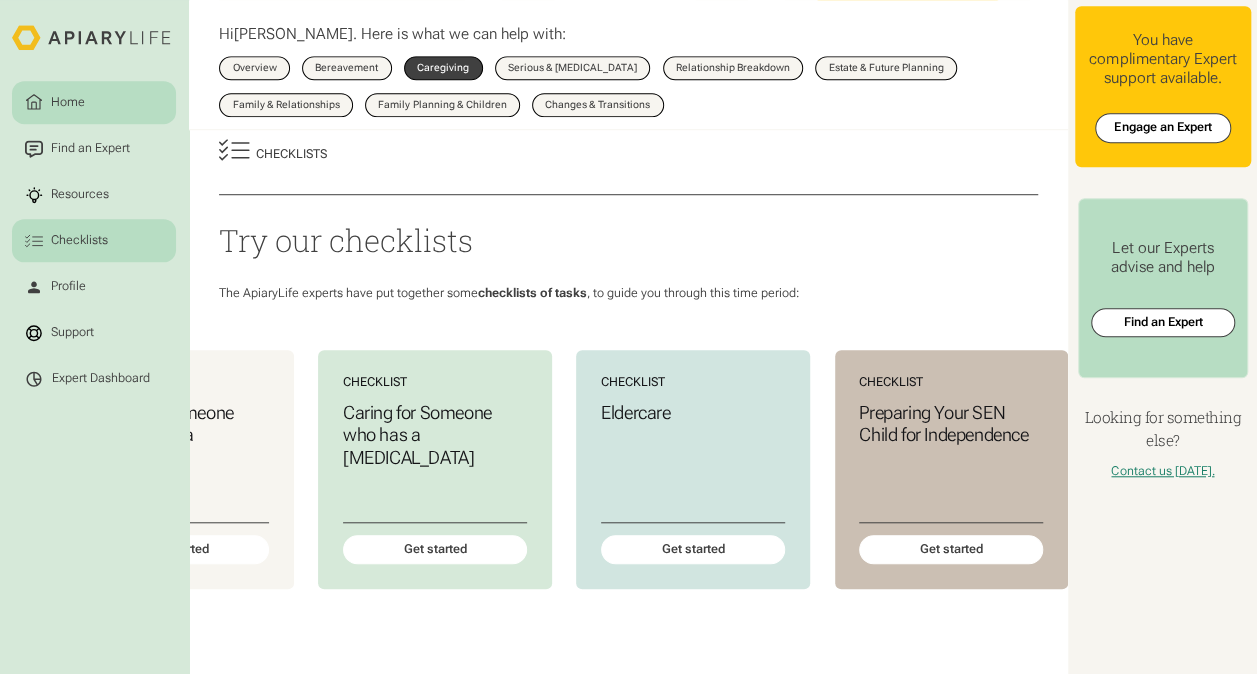 click on "Checklists" at bounding box center [94, 240] 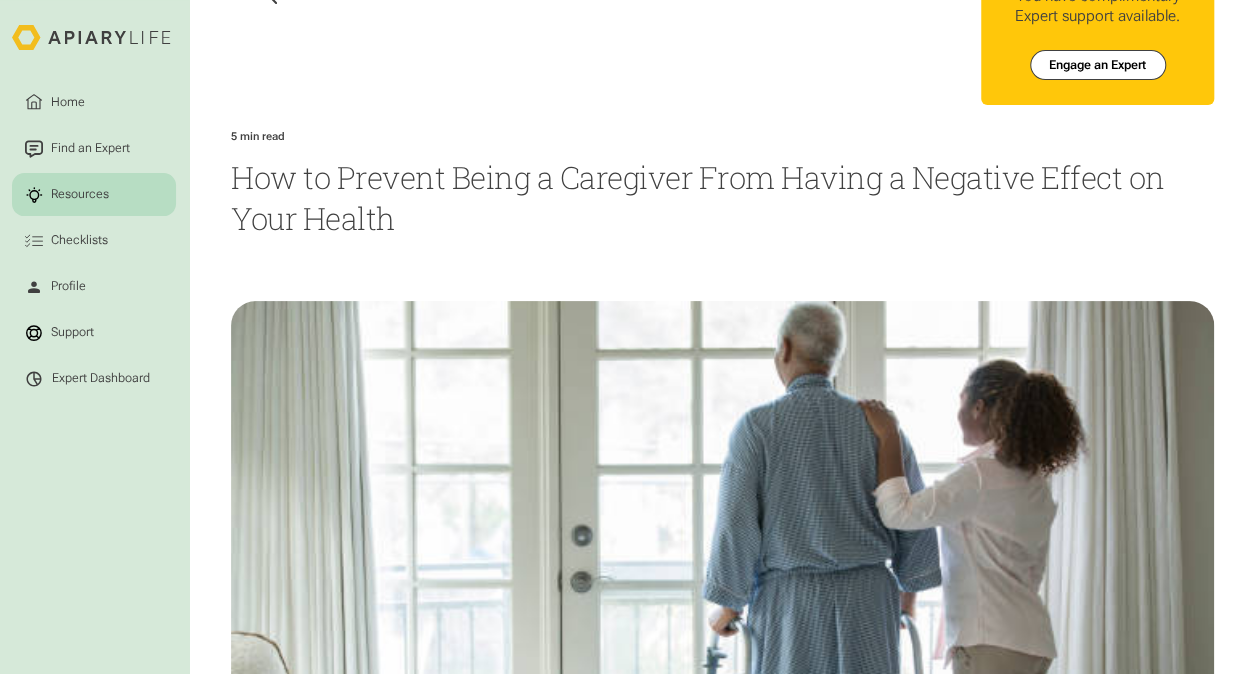 scroll, scrollTop: 0, scrollLeft: 0, axis: both 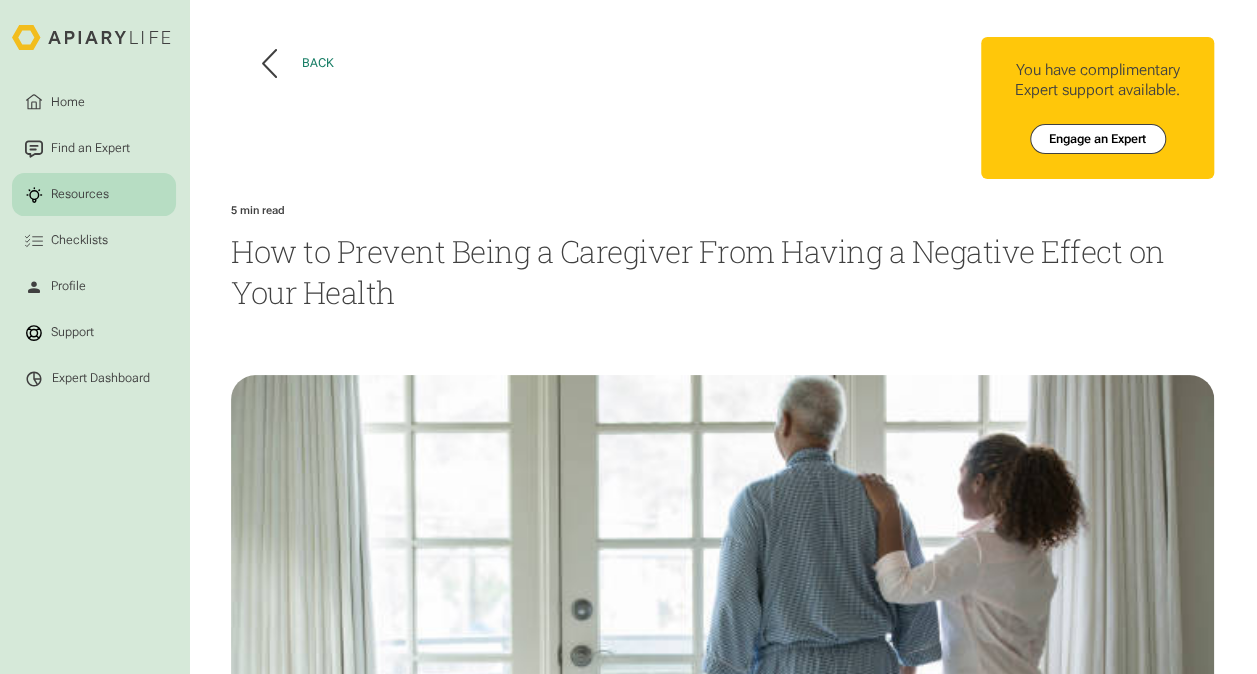 drag, startPoint x: 300, startPoint y: 26, endPoint x: 305, endPoint y: 72, distance: 46.270943 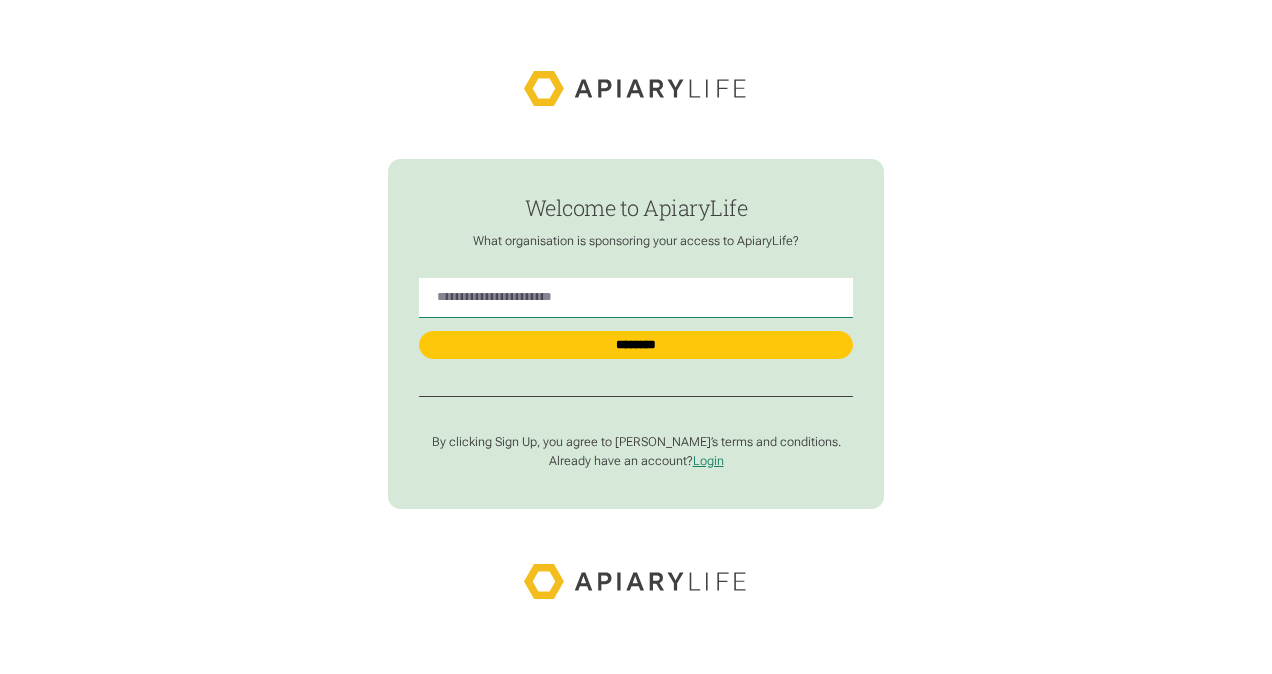 scroll, scrollTop: 0, scrollLeft: 0, axis: both 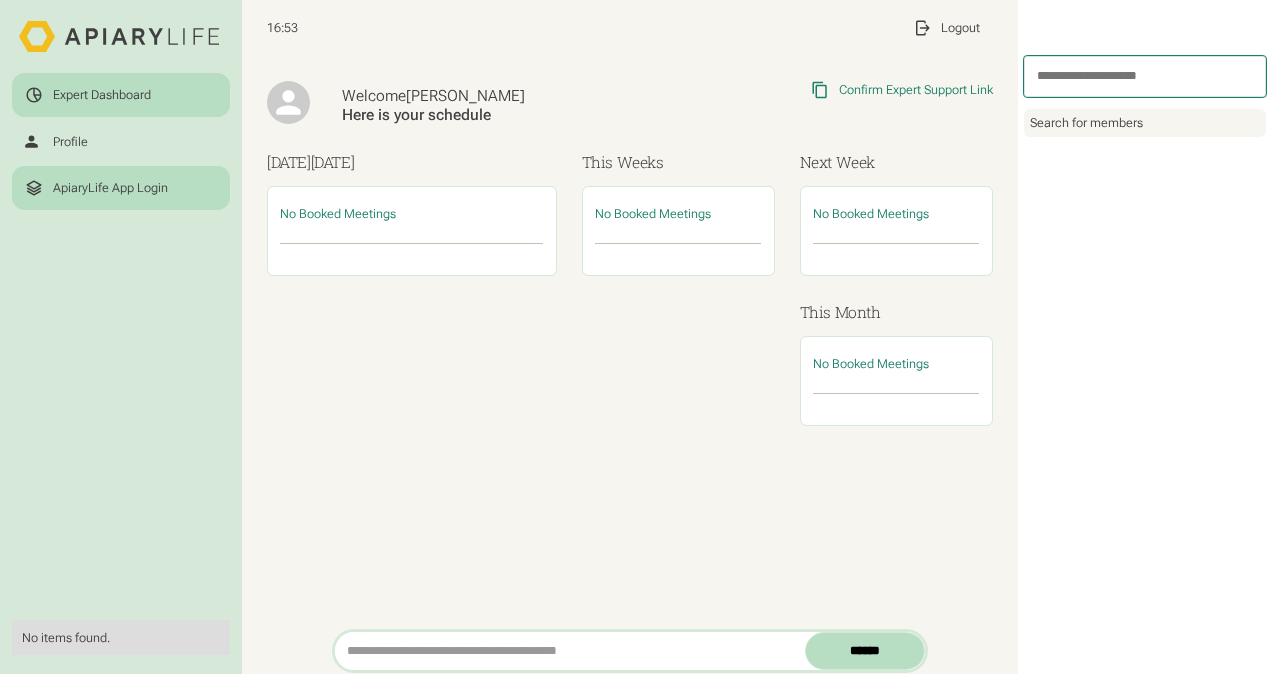 click 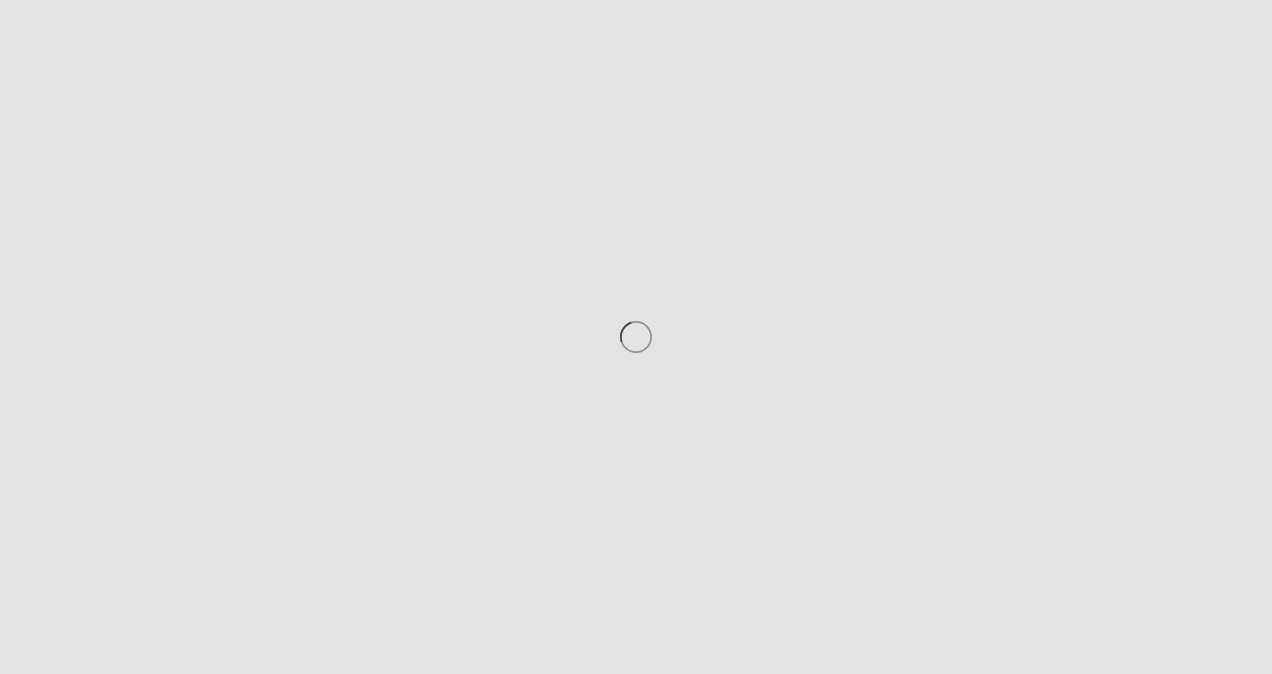 scroll, scrollTop: 0, scrollLeft: 0, axis: both 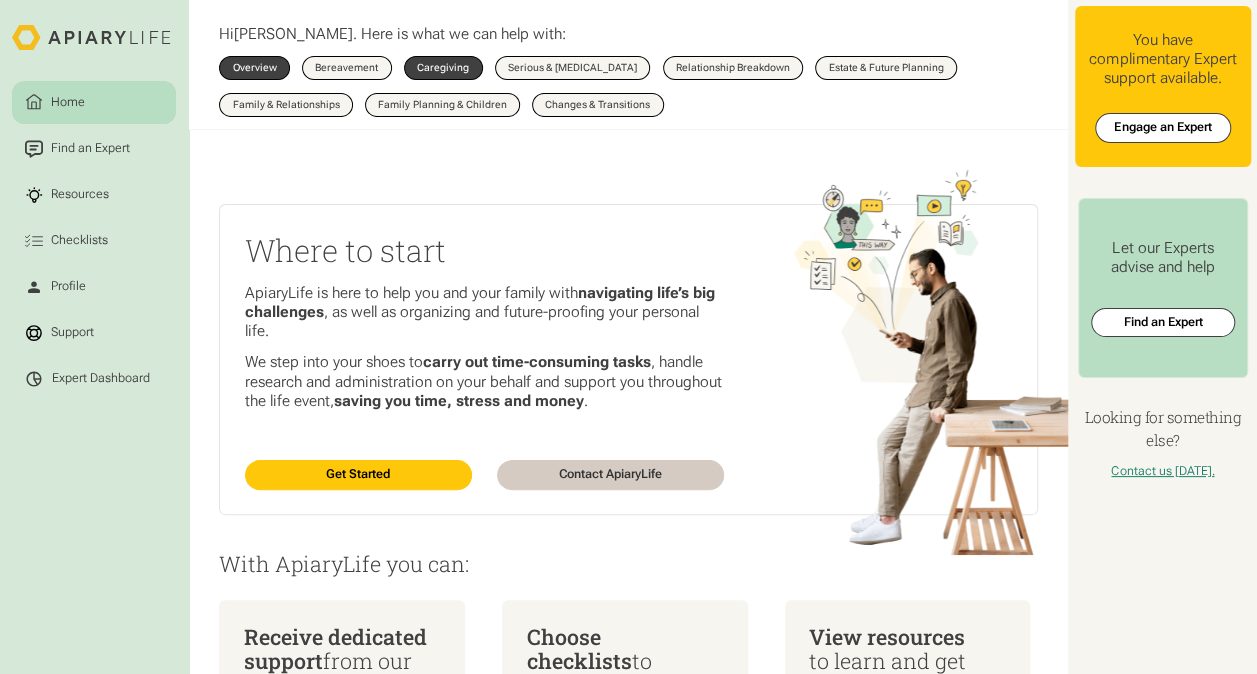 click on "Caregiving" at bounding box center [443, 68] 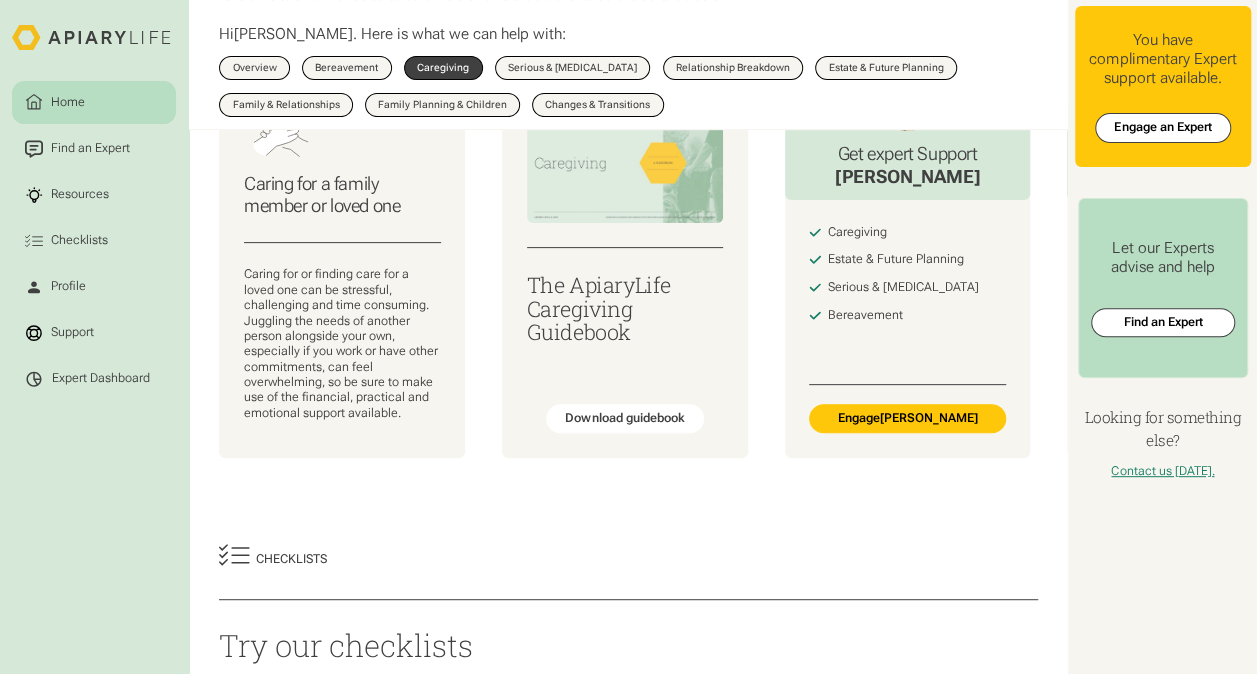 scroll, scrollTop: 200, scrollLeft: 0, axis: vertical 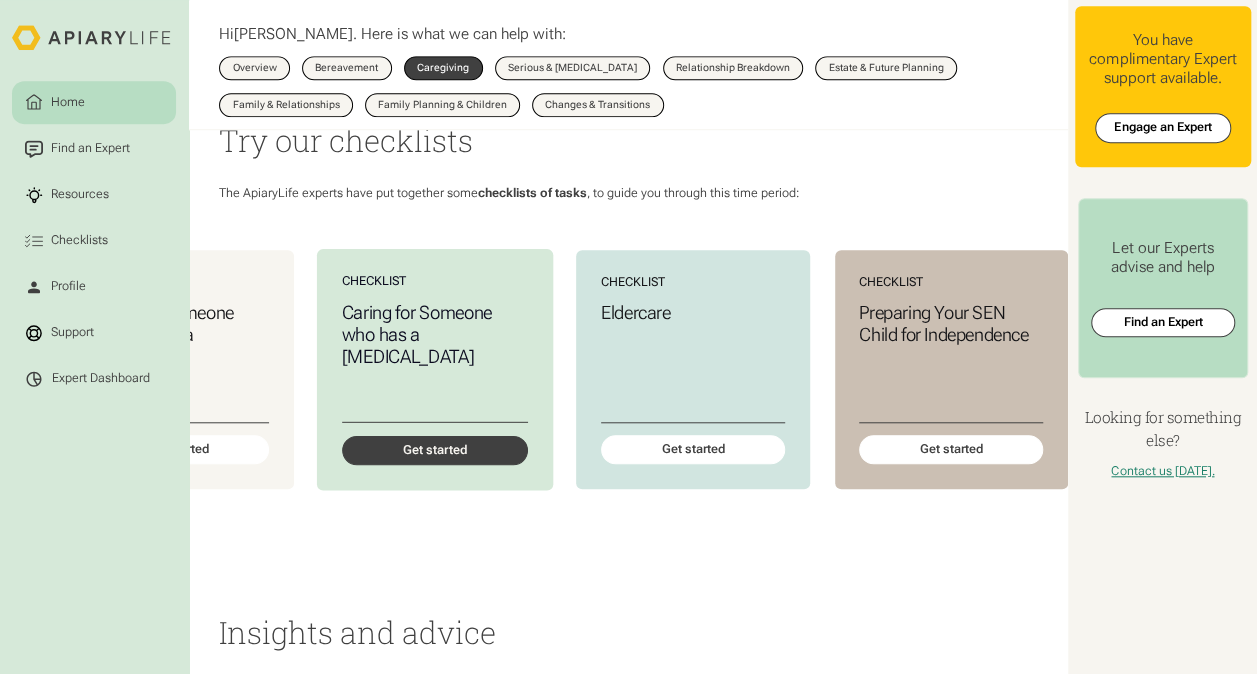 click on "Get started" at bounding box center (435, 450) 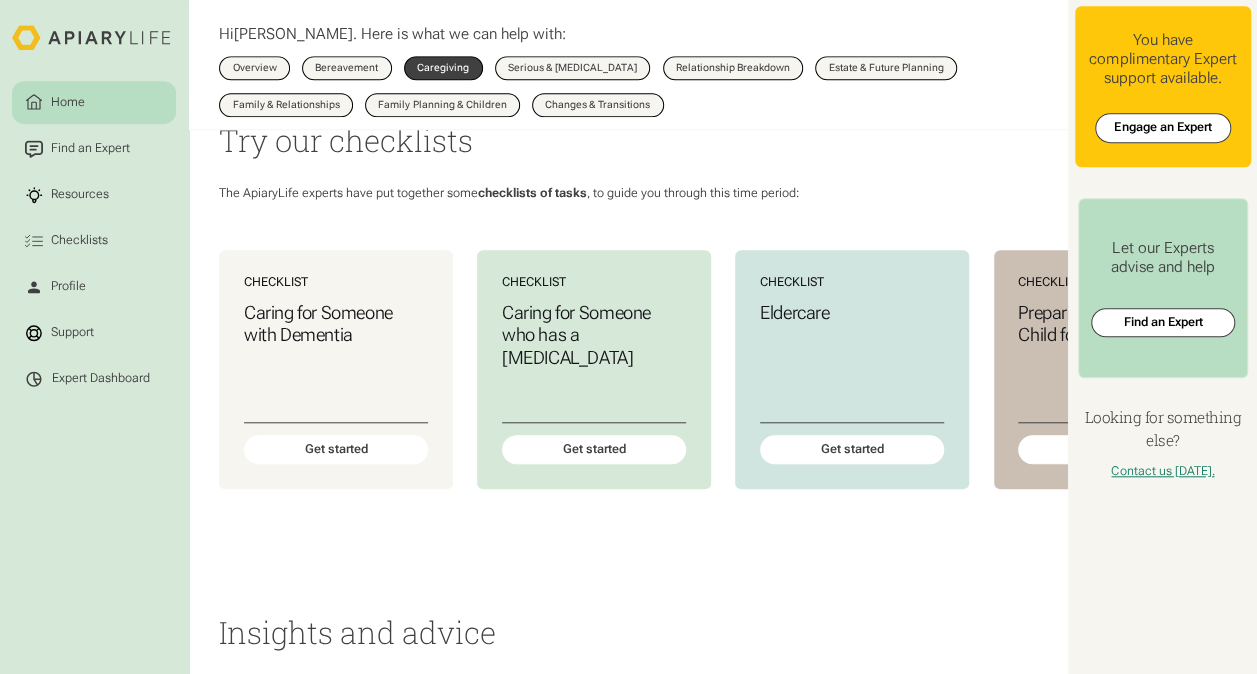 scroll, scrollTop: 0, scrollLeft: 169, axis: horizontal 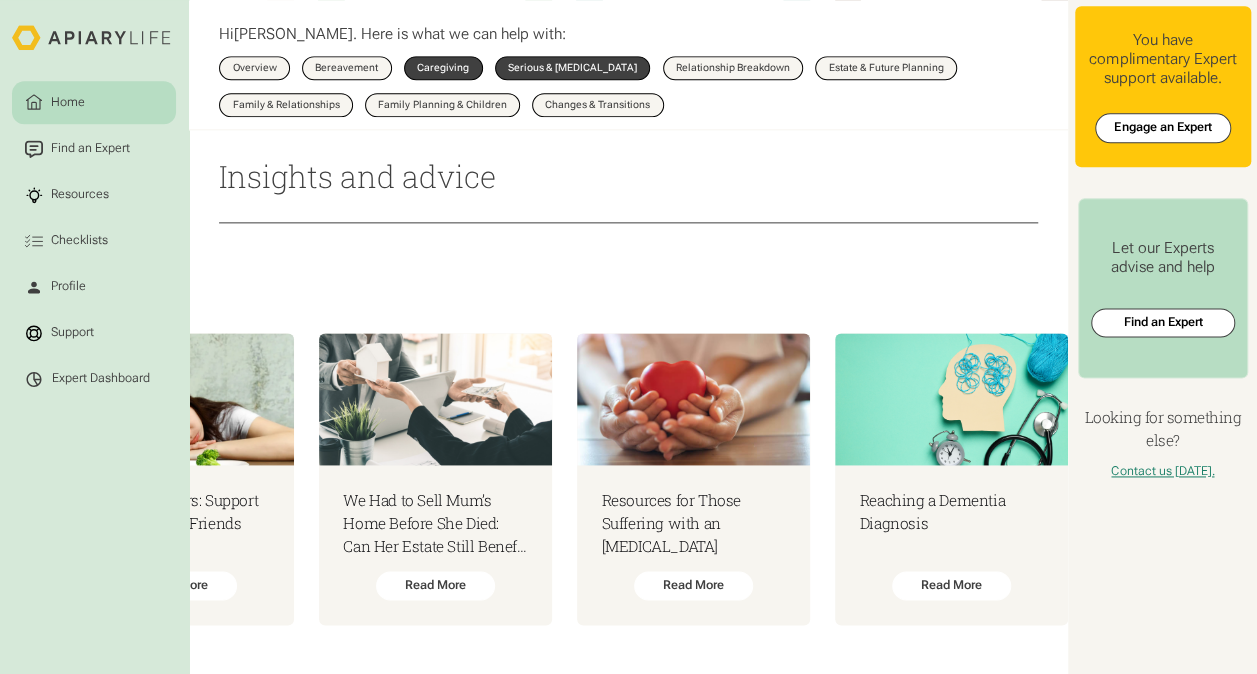 click on "Serious & [MEDICAL_DATA]" at bounding box center (572, 68) 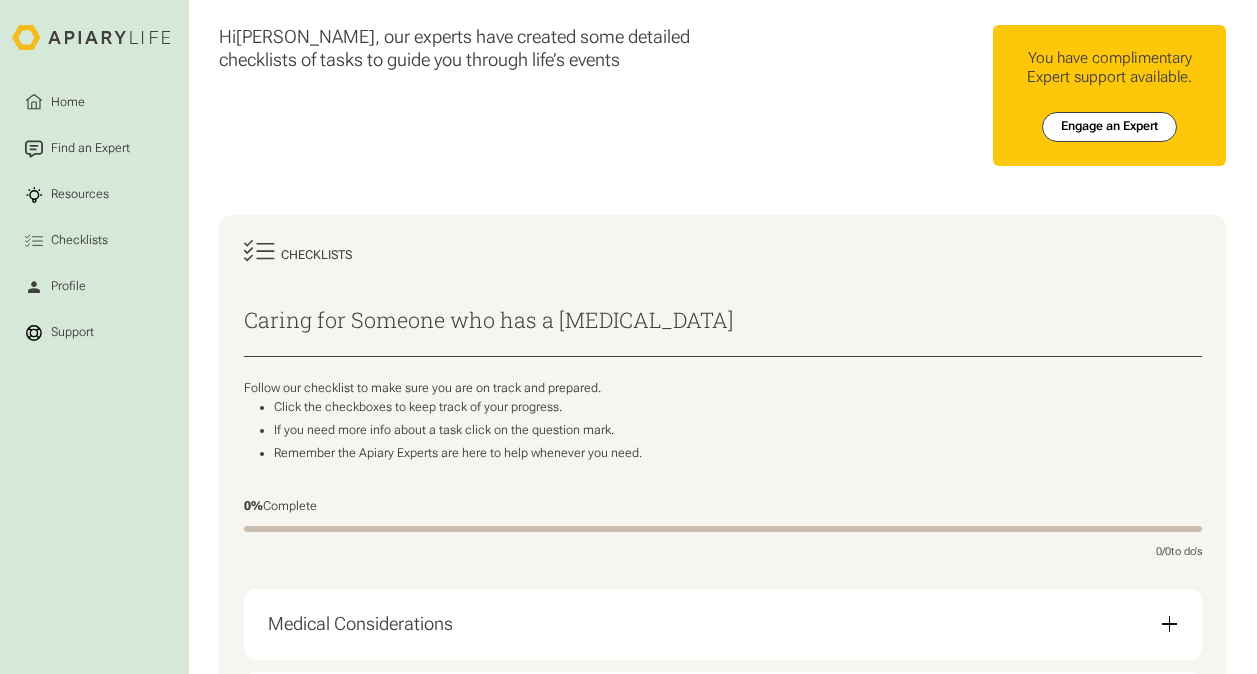 scroll, scrollTop: 0, scrollLeft: 0, axis: both 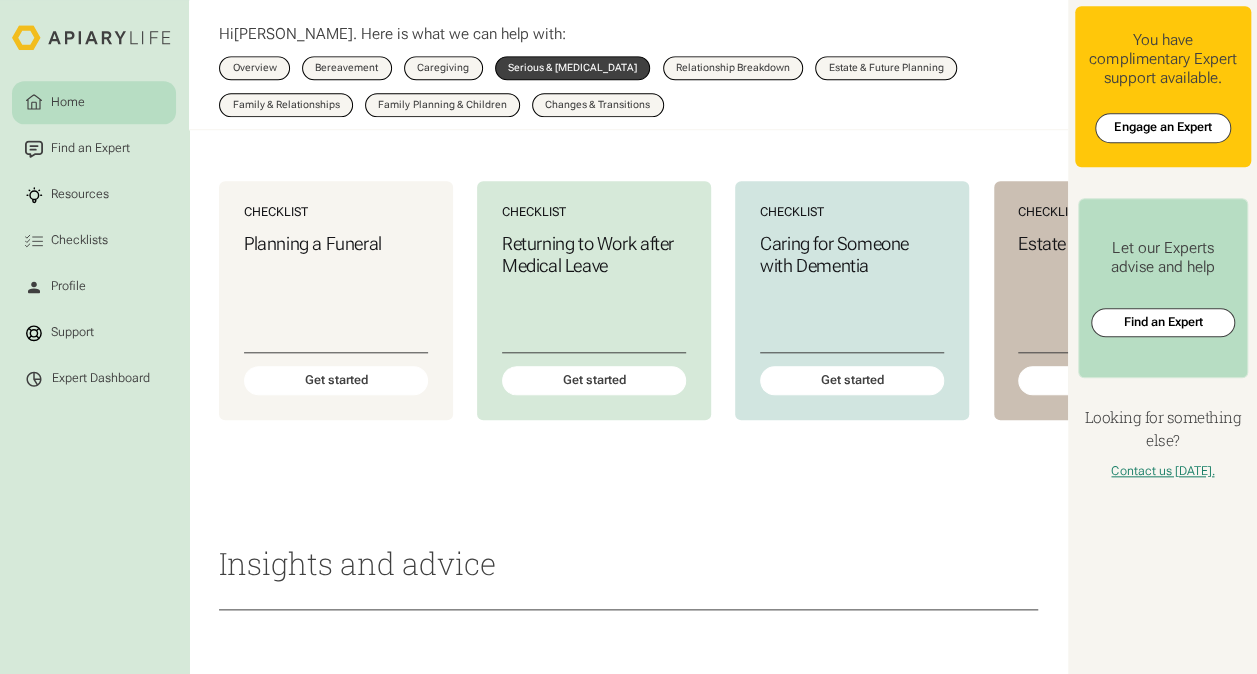 drag, startPoint x: 380, startPoint y: 490, endPoint x: 414, endPoint y: 484, distance: 34.525352 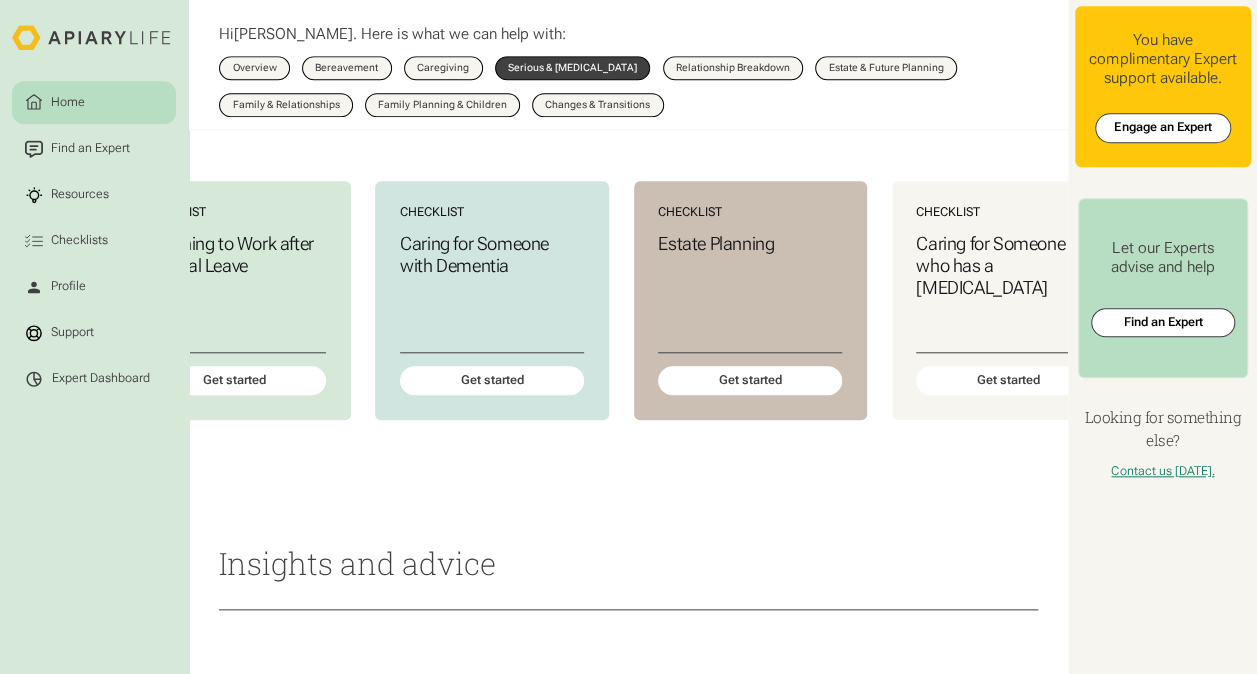 scroll, scrollTop: 0, scrollLeft: 430, axis: horizontal 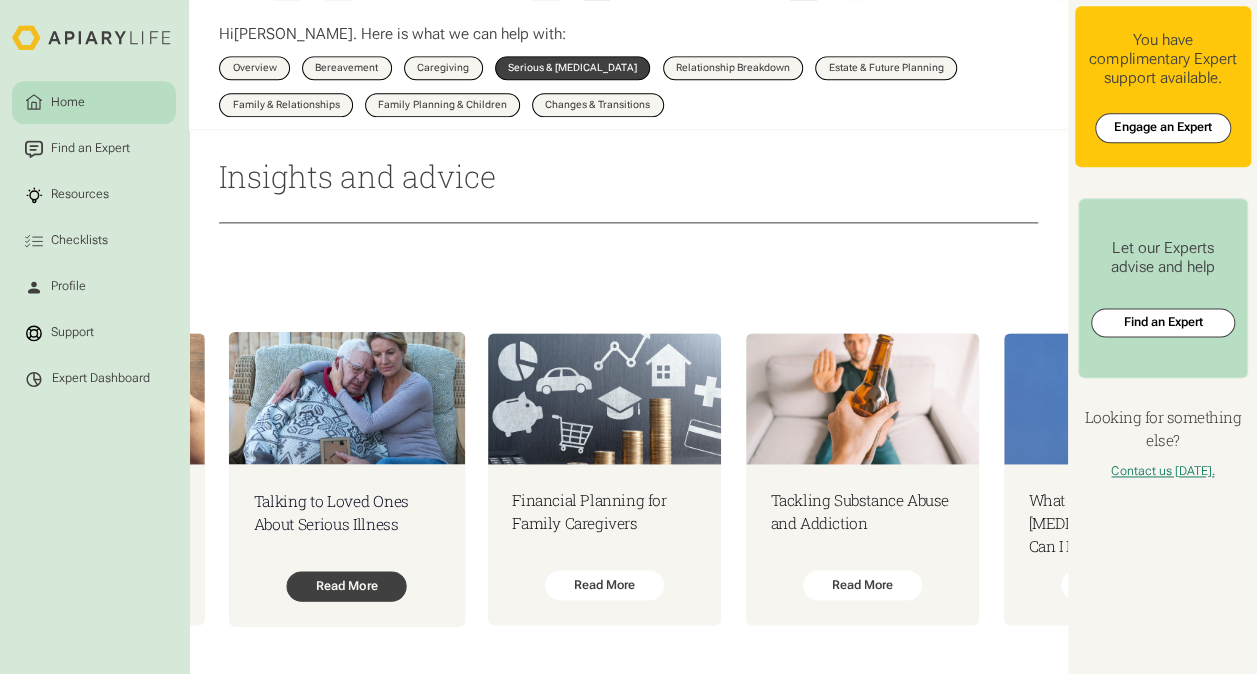 click on "Read More" at bounding box center [346, 586] 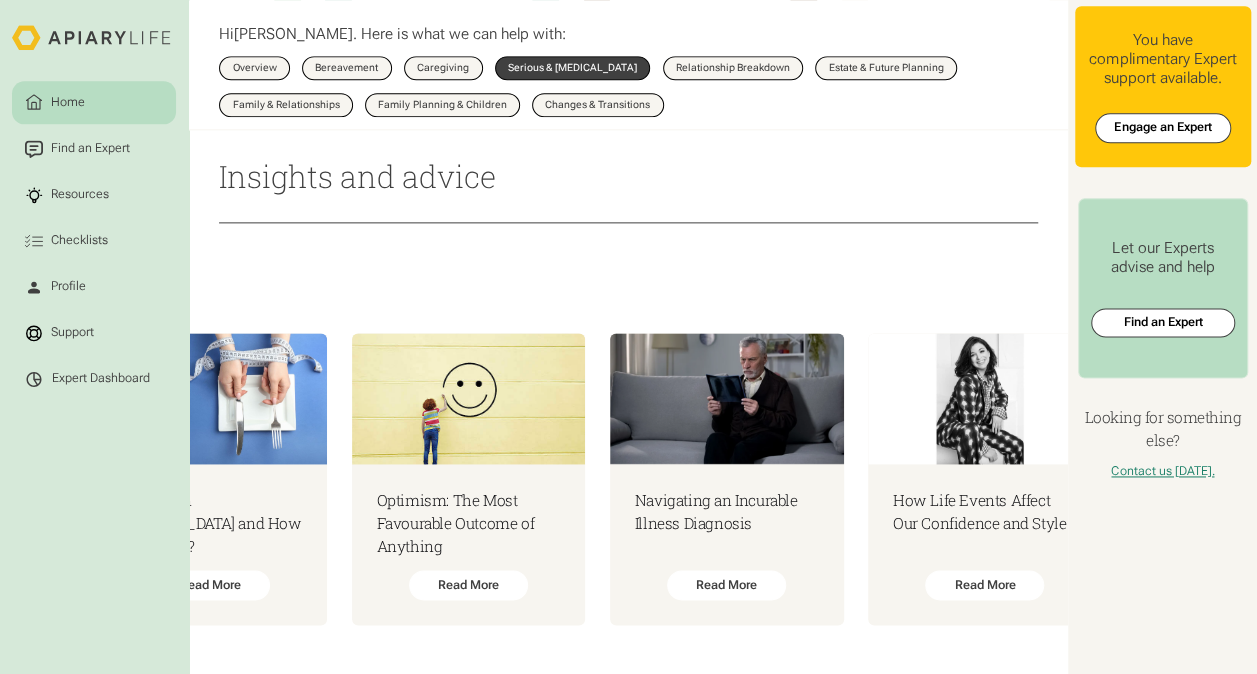 scroll, scrollTop: 0, scrollLeft: 1684, axis: horizontal 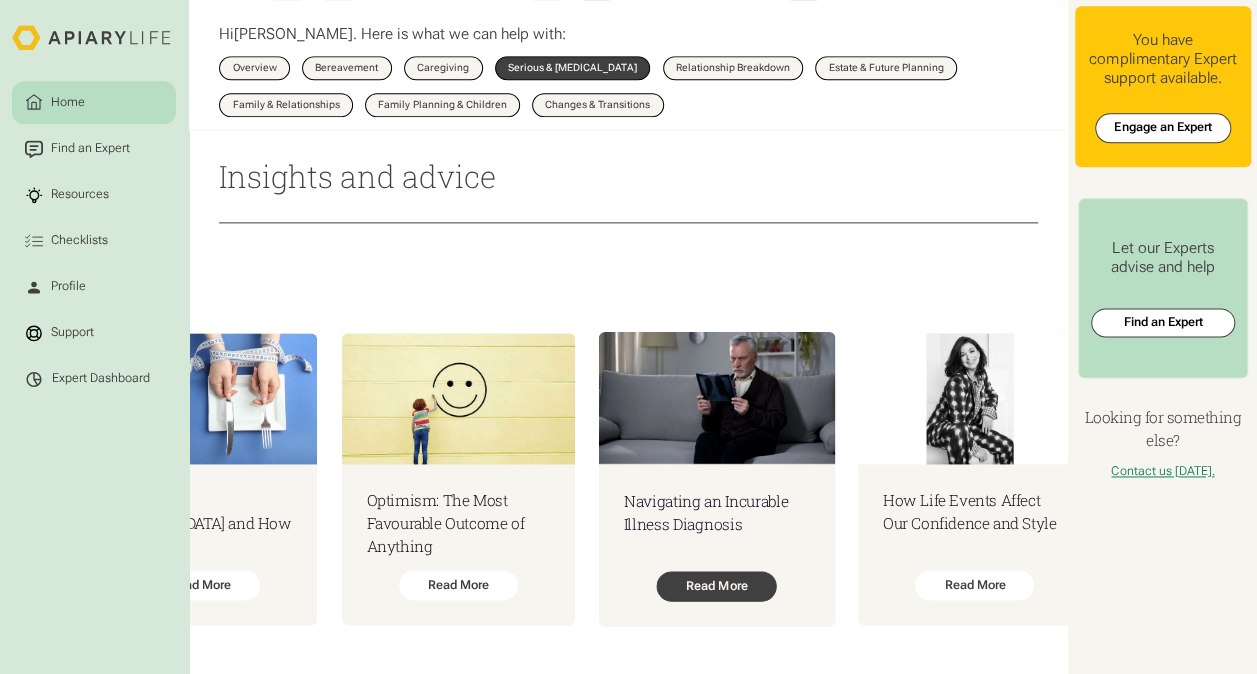 click on "Read More" at bounding box center (717, 586) 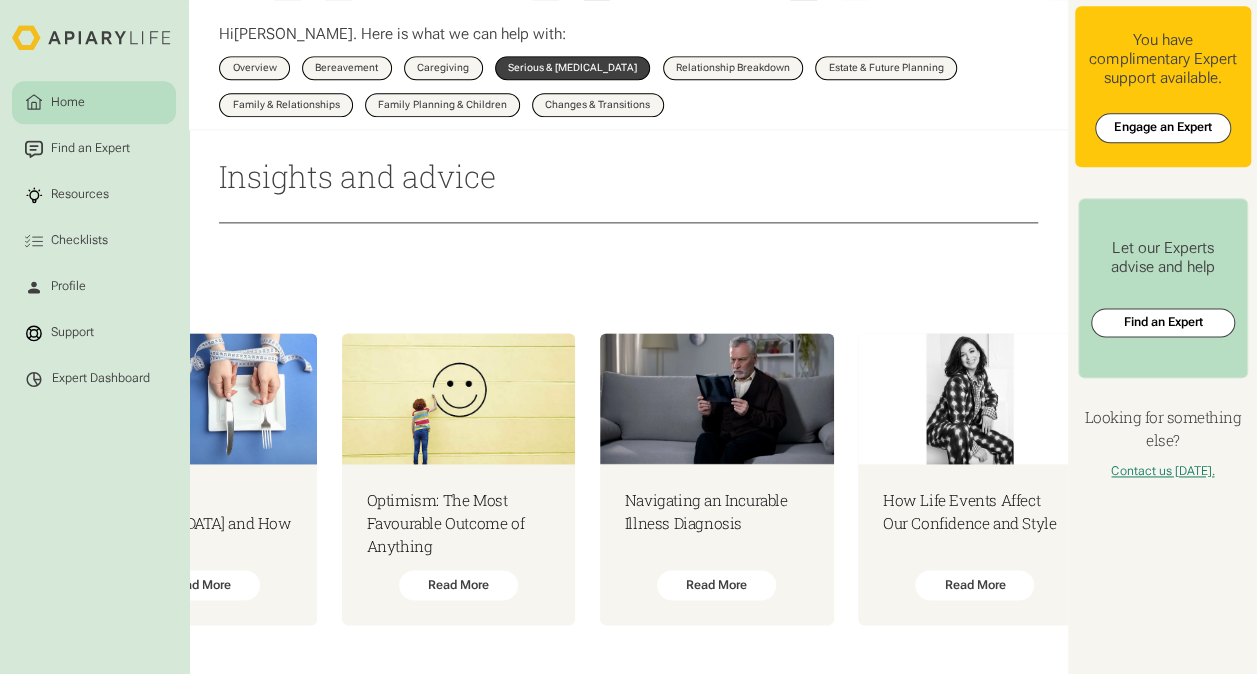 scroll, scrollTop: 0, scrollLeft: 2248, axis: horizontal 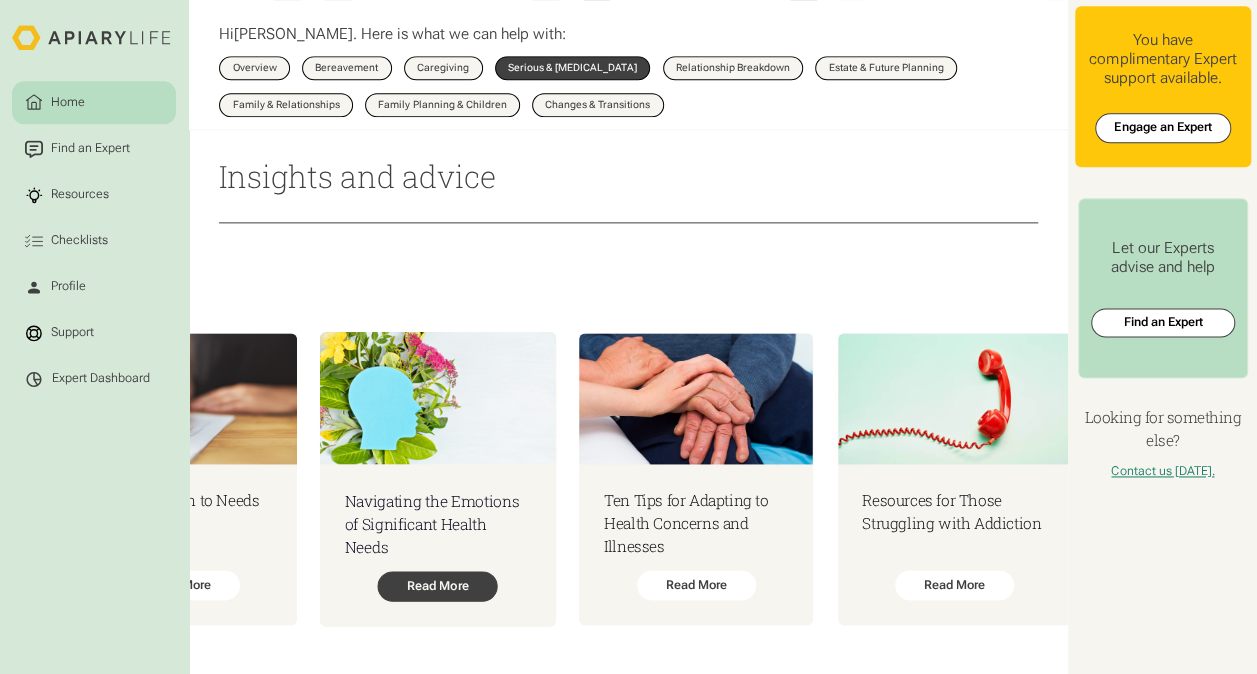 click on "Read More" at bounding box center (438, 586) 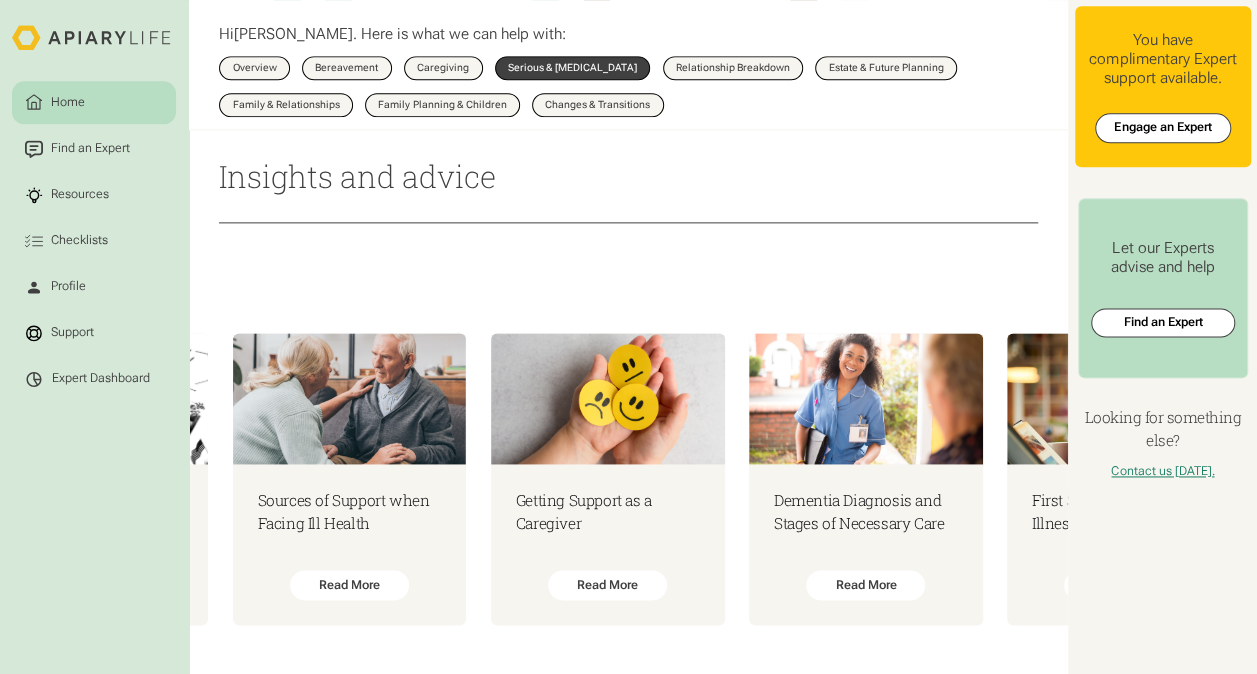 scroll, scrollTop: 0, scrollLeft: 4669, axis: horizontal 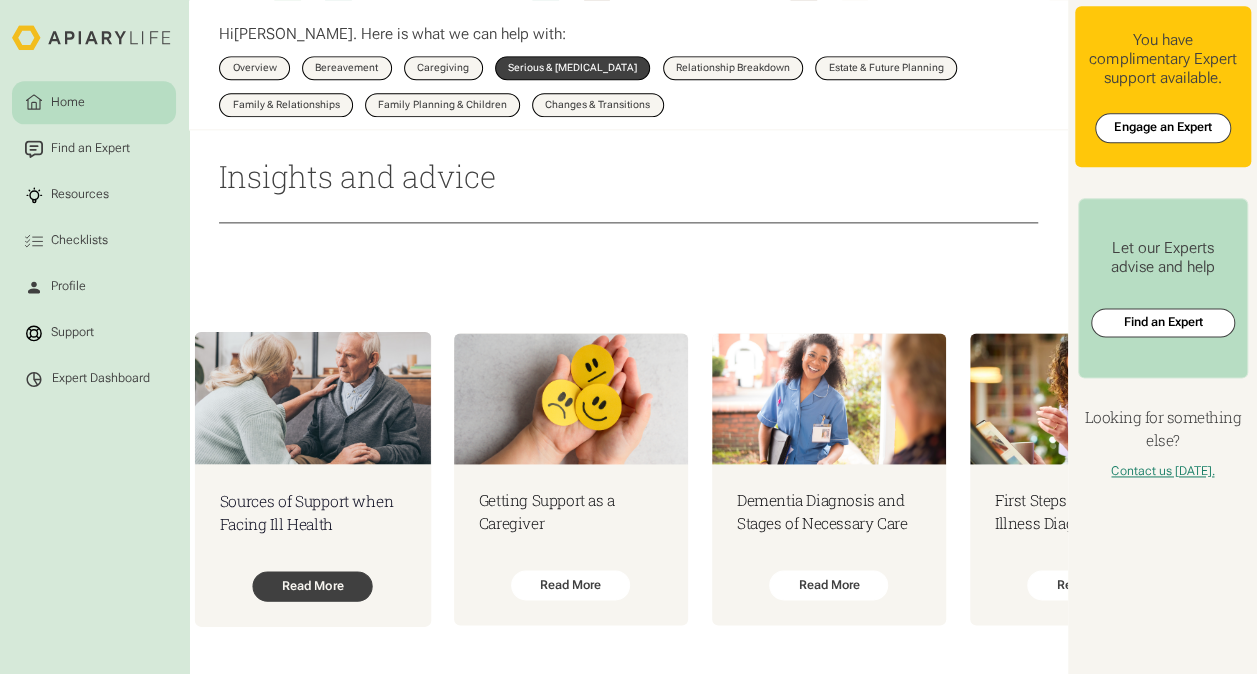 click on "Read More" at bounding box center (313, 586) 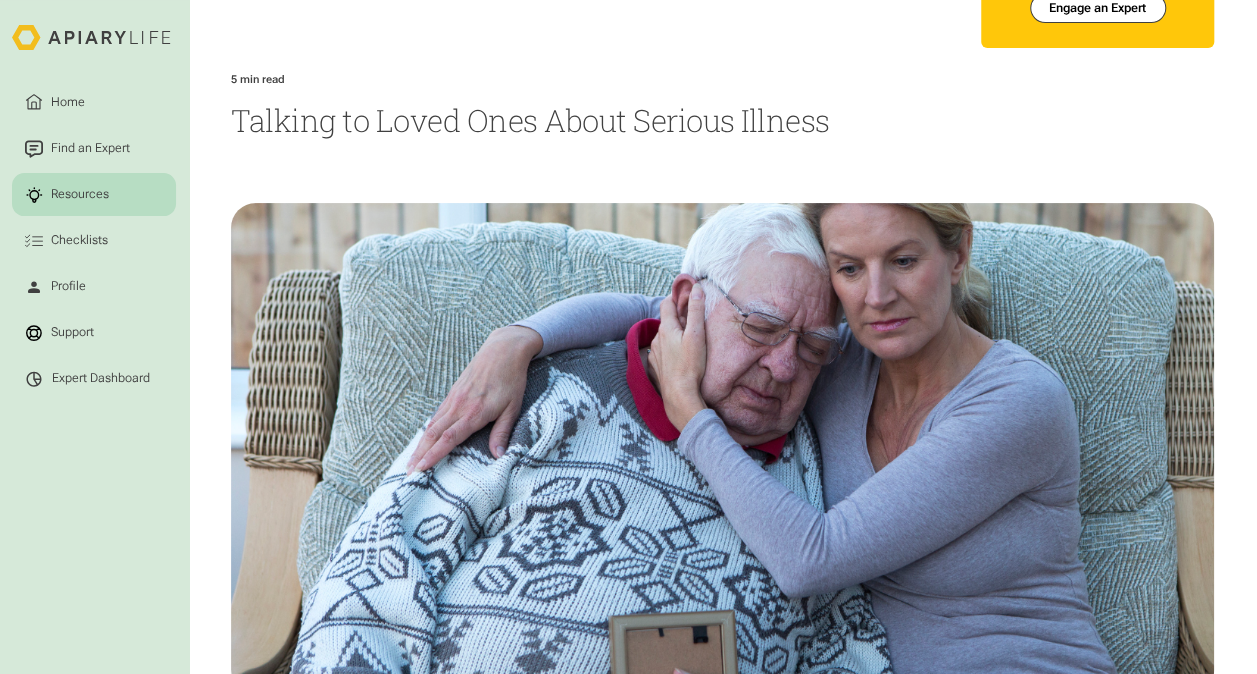 scroll, scrollTop: 0, scrollLeft: 0, axis: both 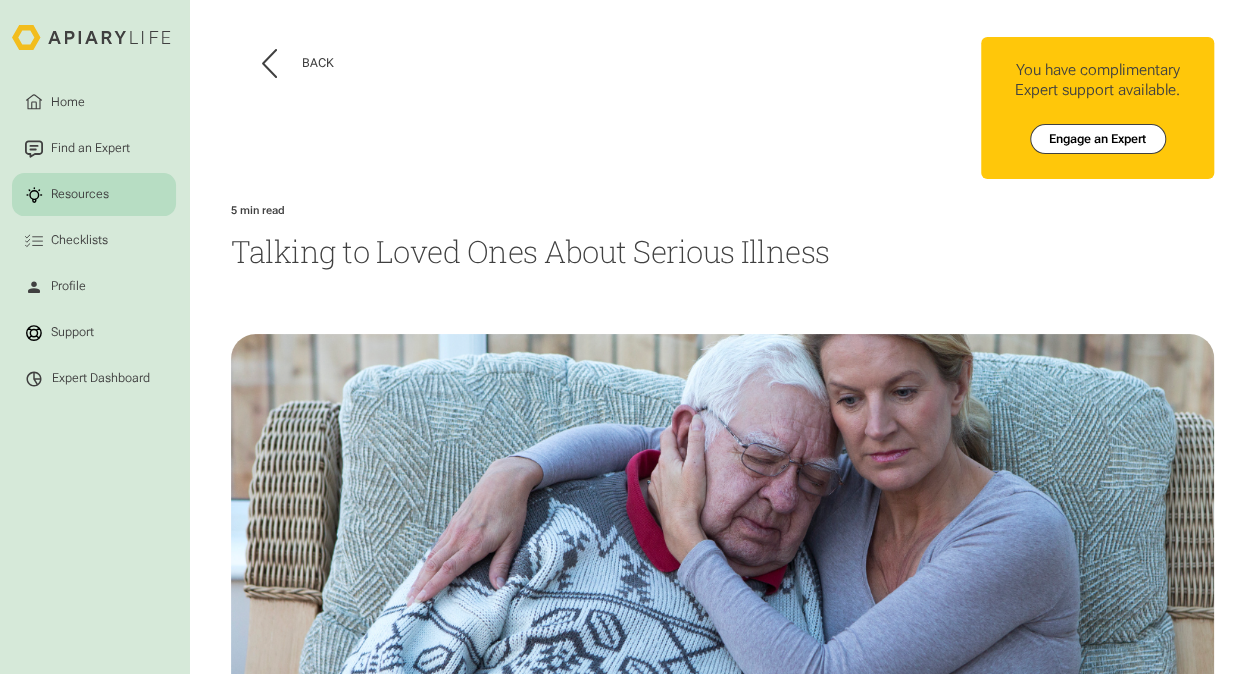 click on "Back
Home
Find an Expert
Resources
Checklists You have complimentary Expert support available. Engage an Expert Serious & Terminal Illness 5 min read Talking to Loved Ones About Serious Illness Written by Published on June 4, 2025" at bounding box center [722, 460] 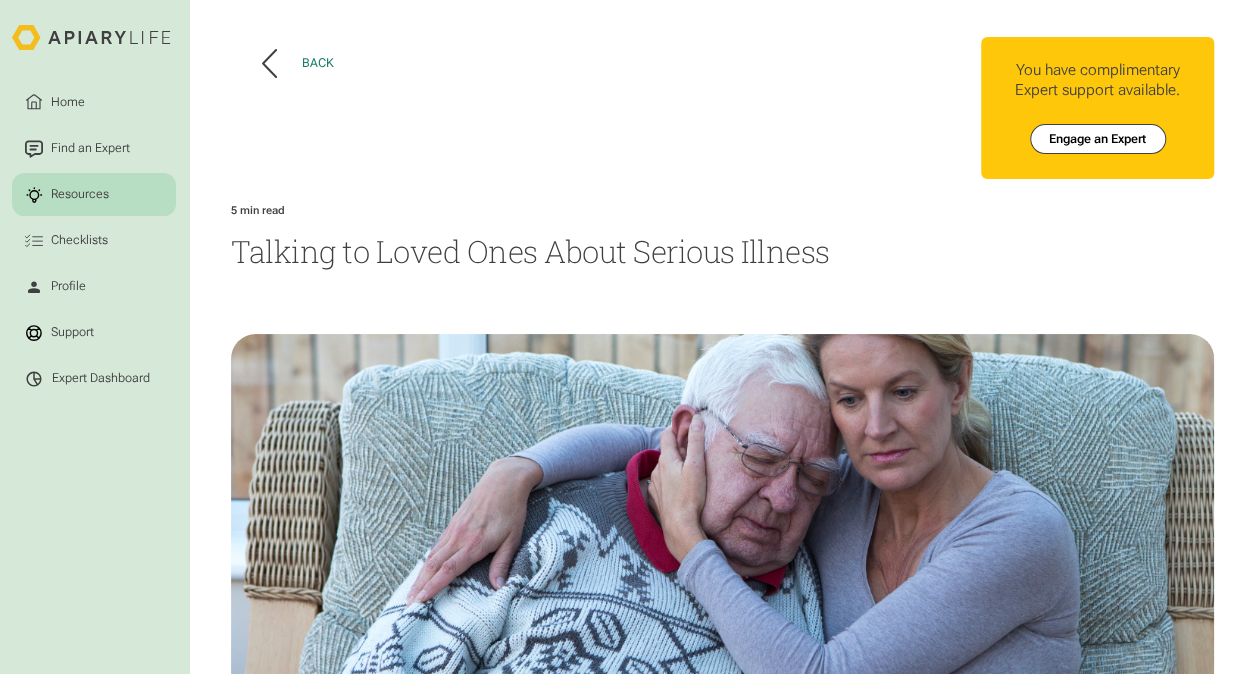 click on "Back" at bounding box center (298, 63) 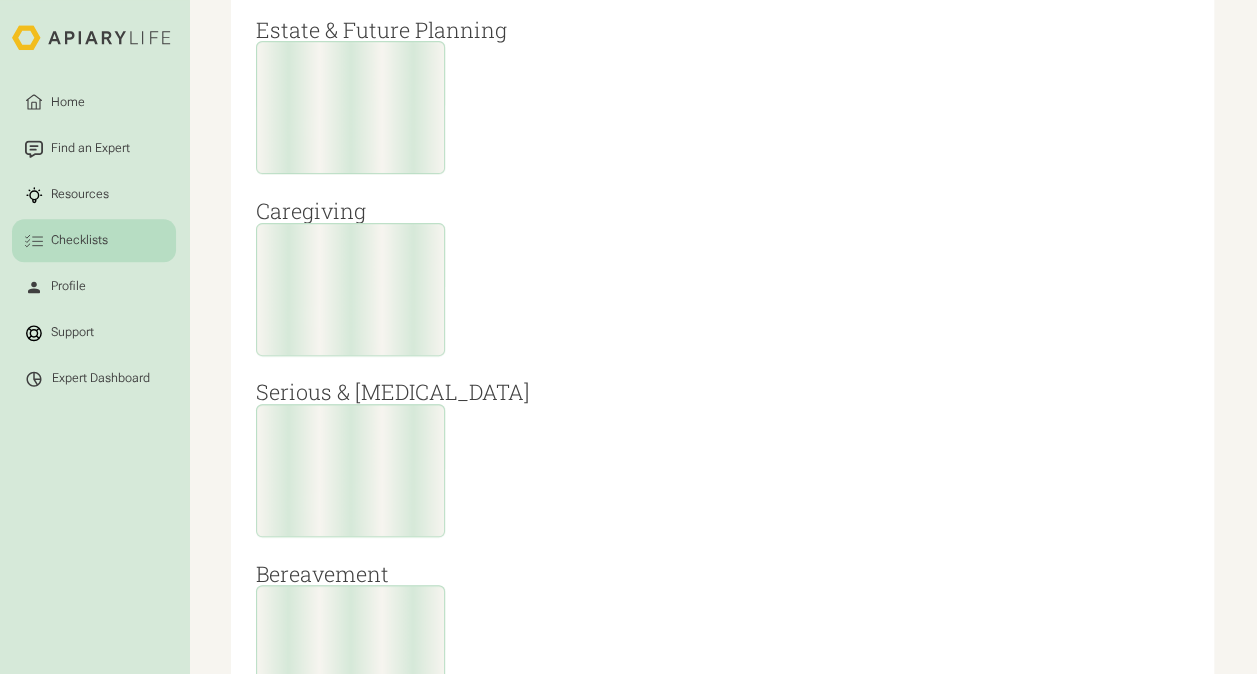 scroll, scrollTop: 1000, scrollLeft: 0, axis: vertical 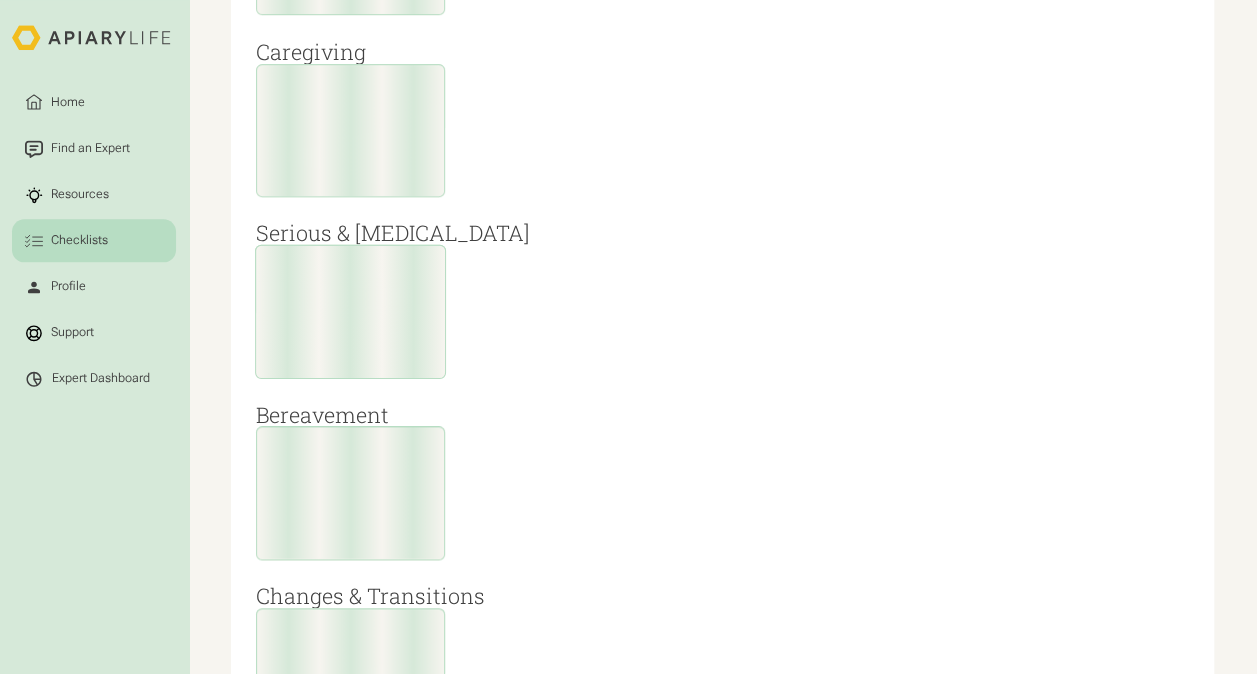 click at bounding box center (350, 311) 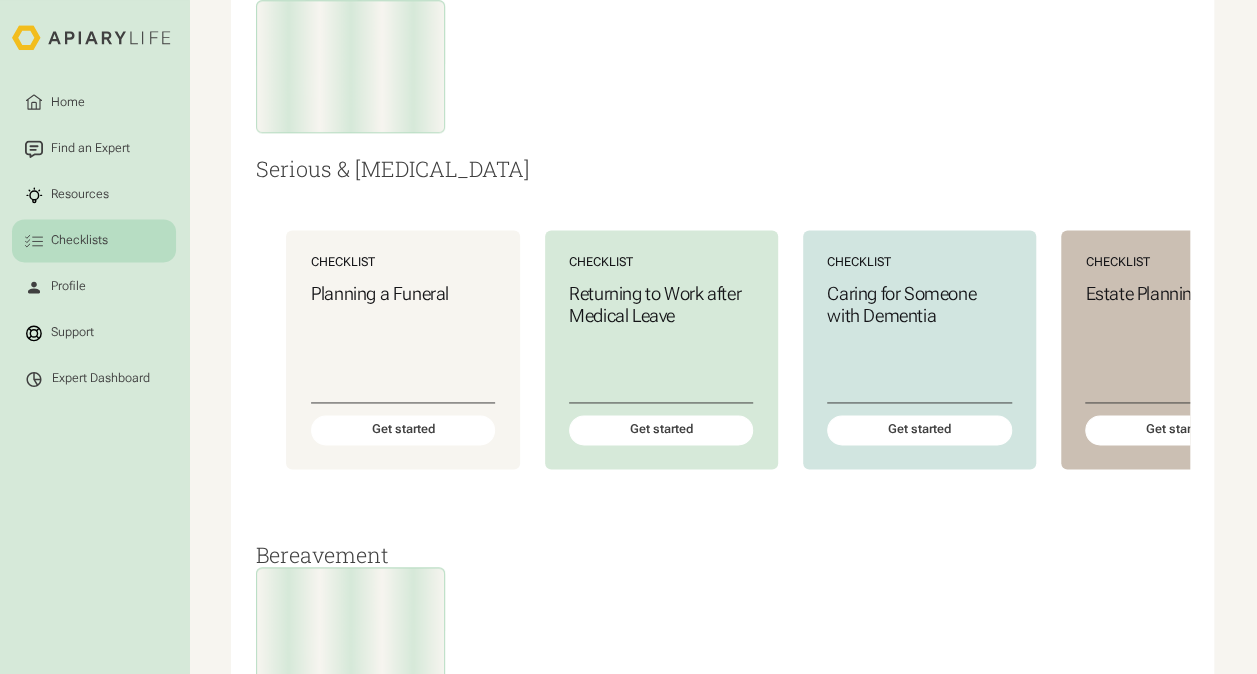 scroll, scrollTop: 1300, scrollLeft: 0, axis: vertical 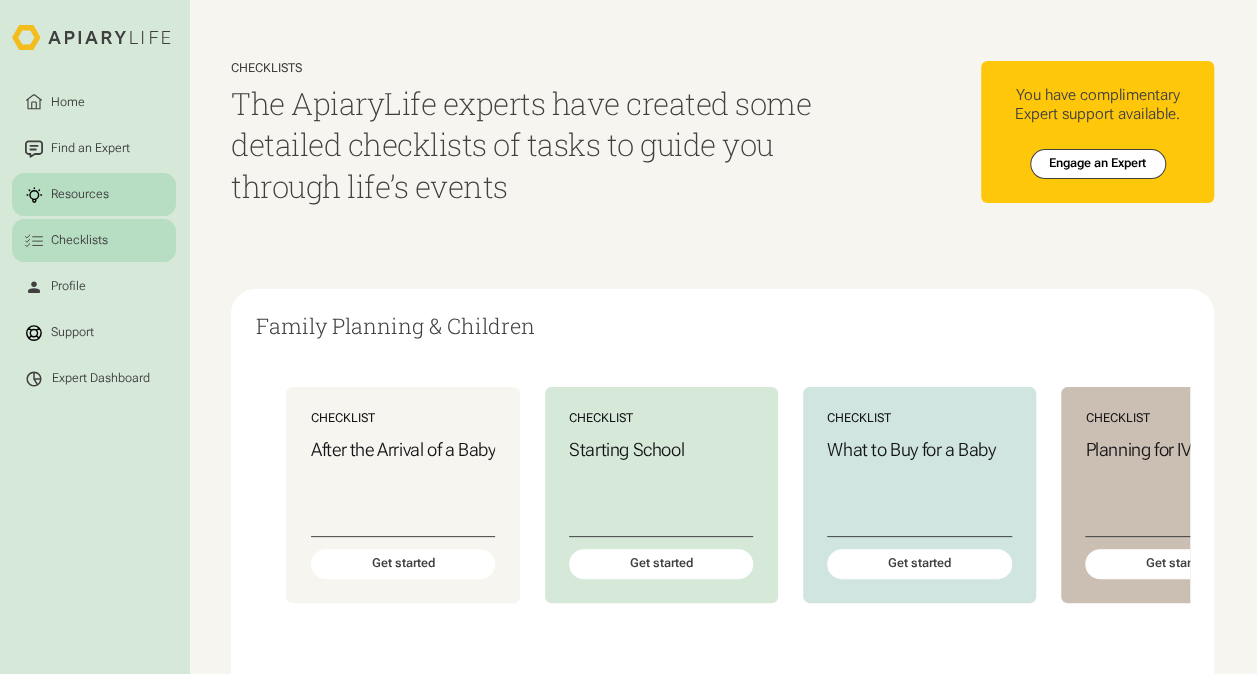click on "Resources" at bounding box center [80, 195] 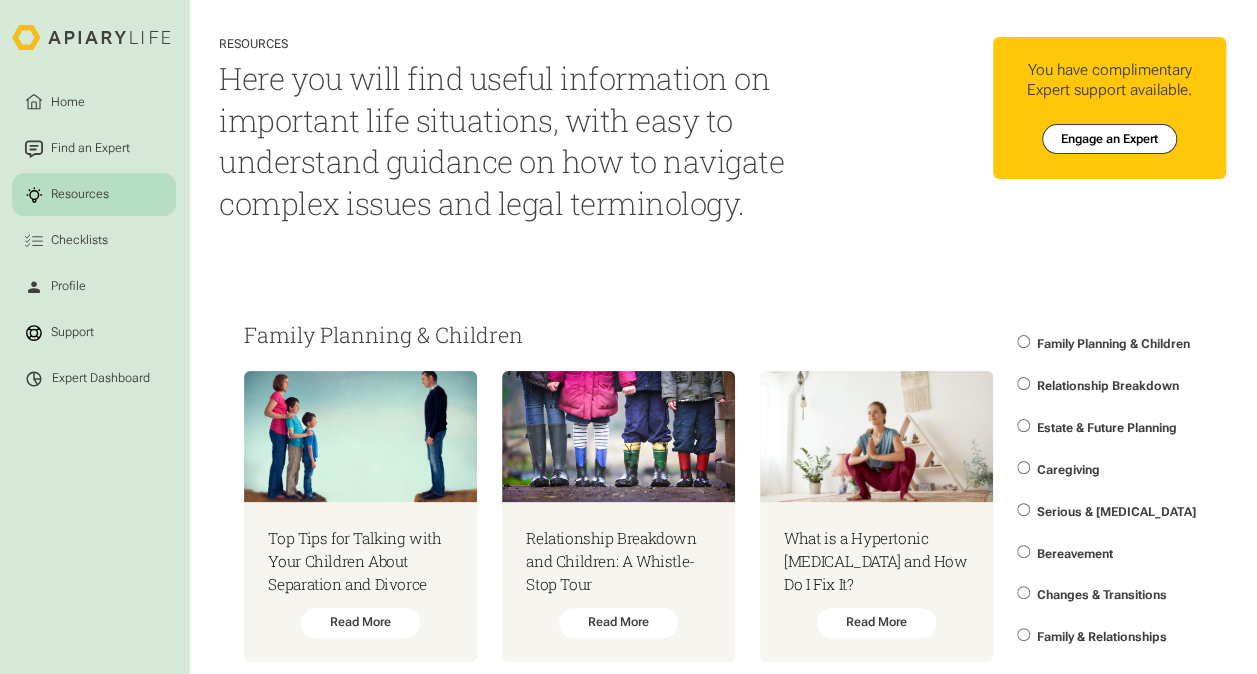 scroll, scrollTop: 100, scrollLeft: 0, axis: vertical 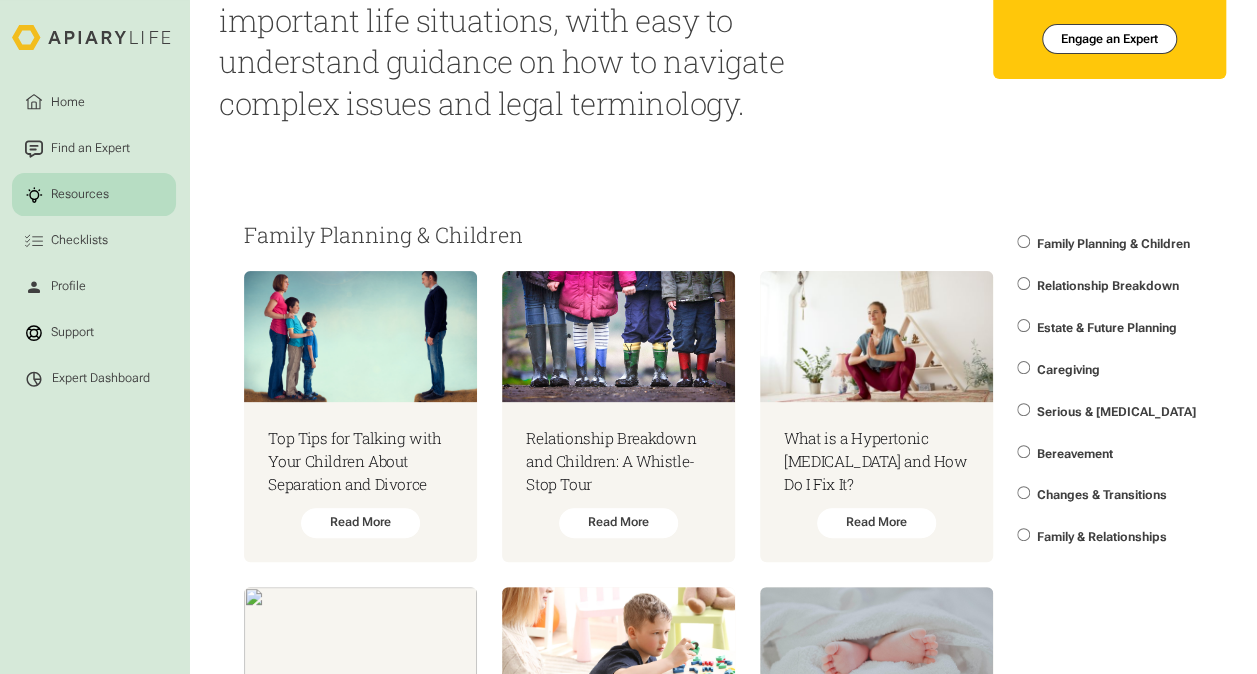 click on "Caregiving" at bounding box center [1067, 370] 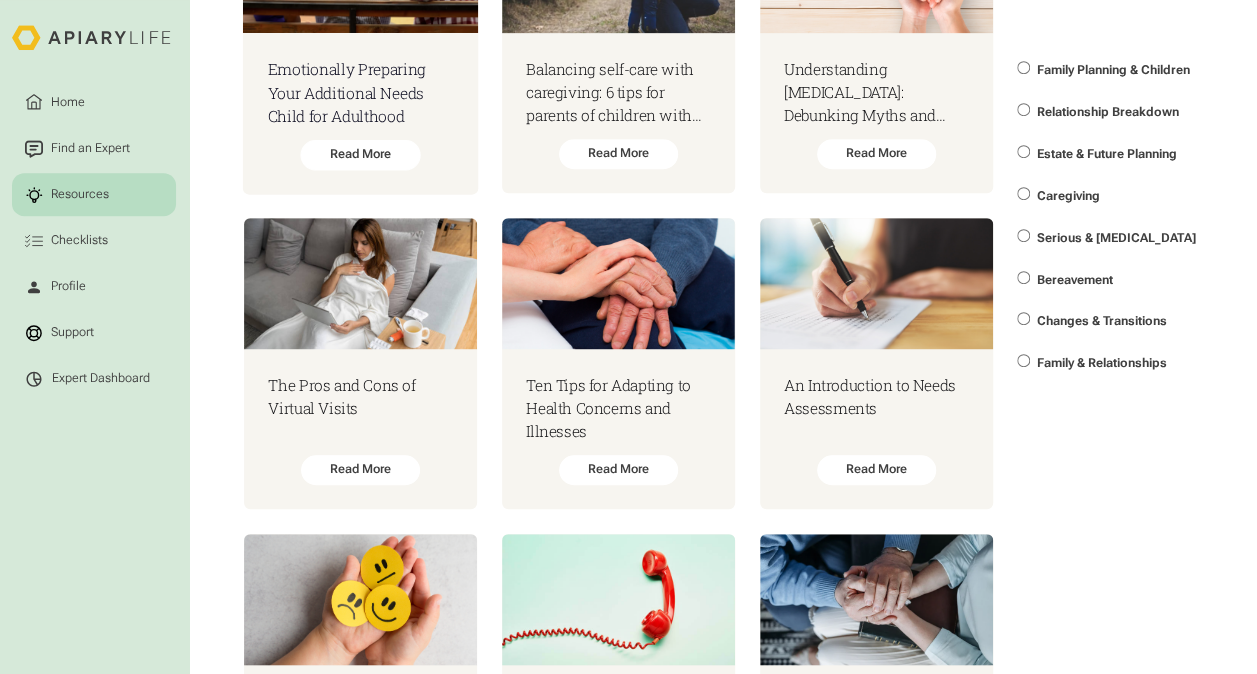 scroll, scrollTop: 500, scrollLeft: 0, axis: vertical 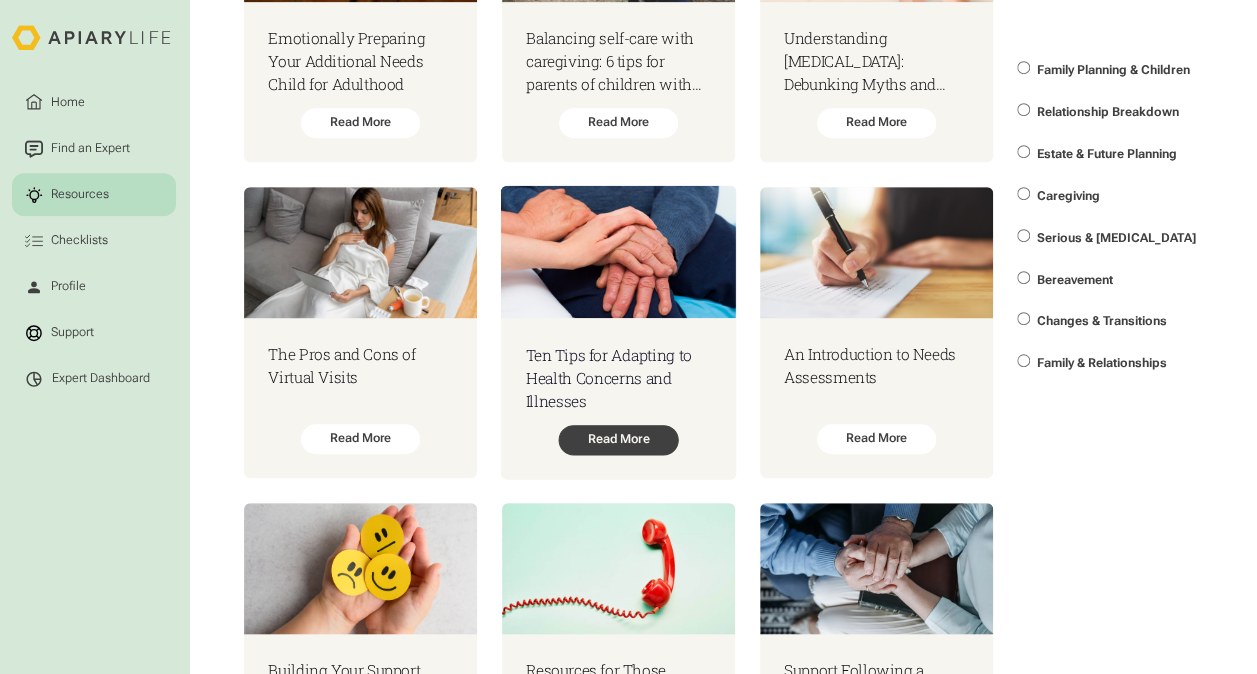 click on "Read More" at bounding box center (618, 440) 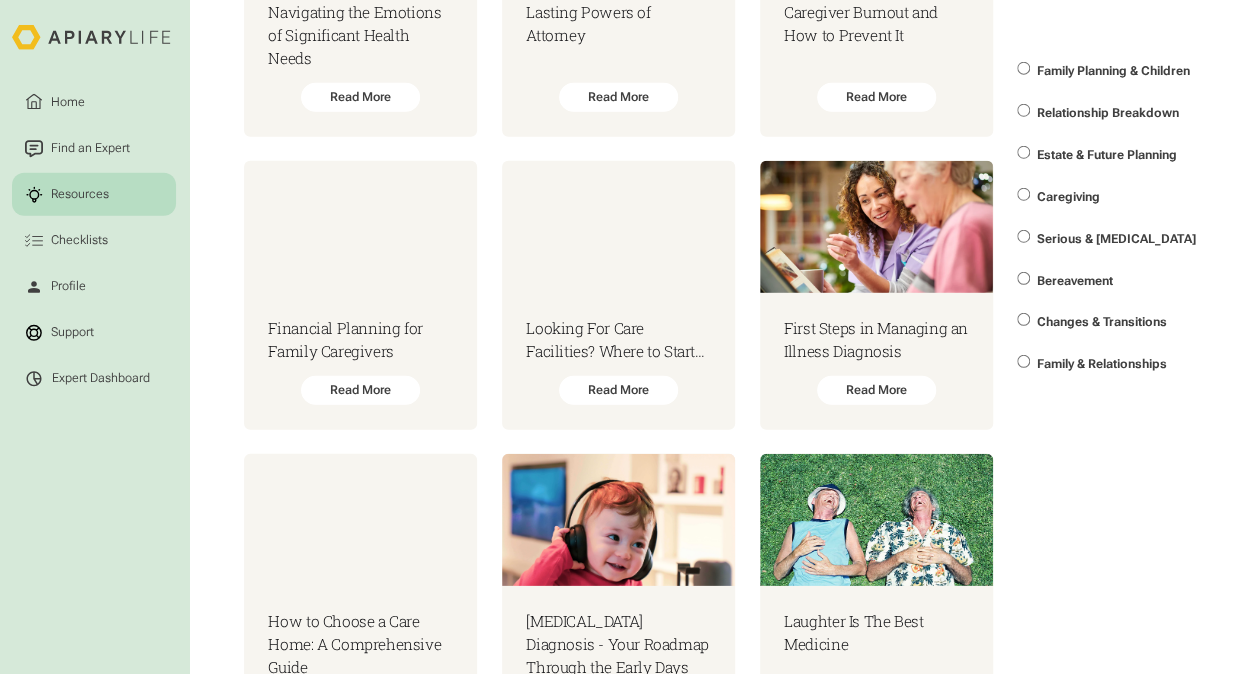 scroll, scrollTop: 2700, scrollLeft: 0, axis: vertical 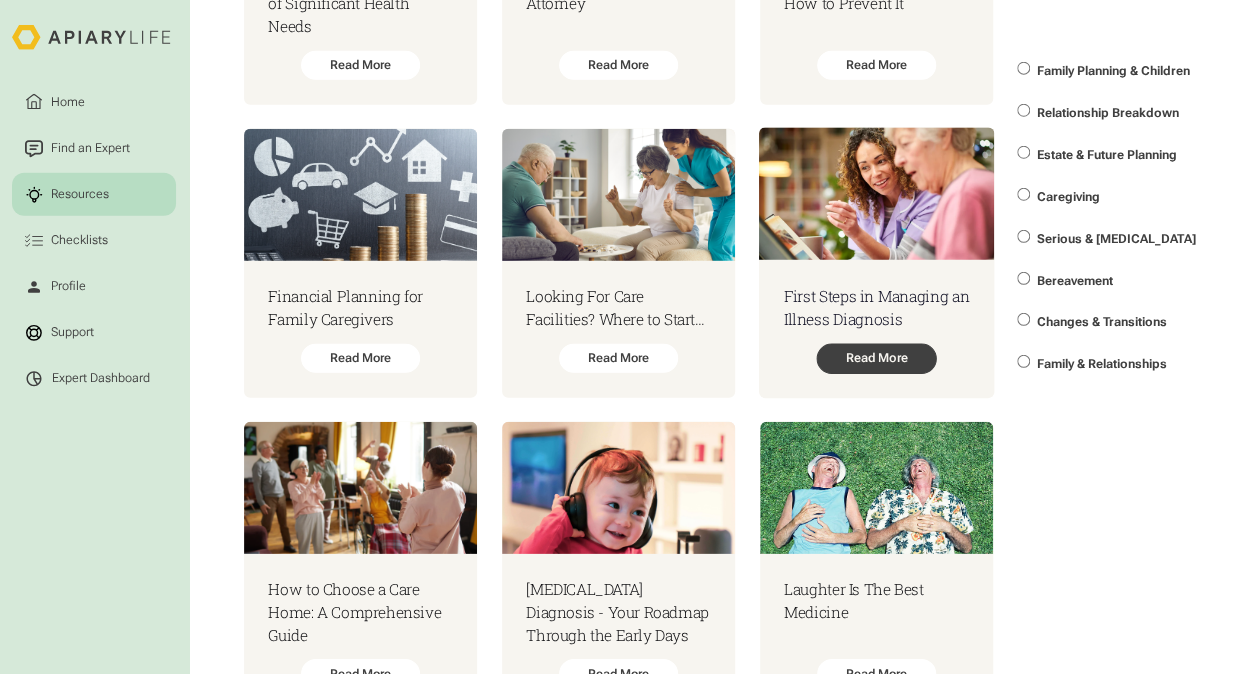 click on "Read More" at bounding box center (876, 359) 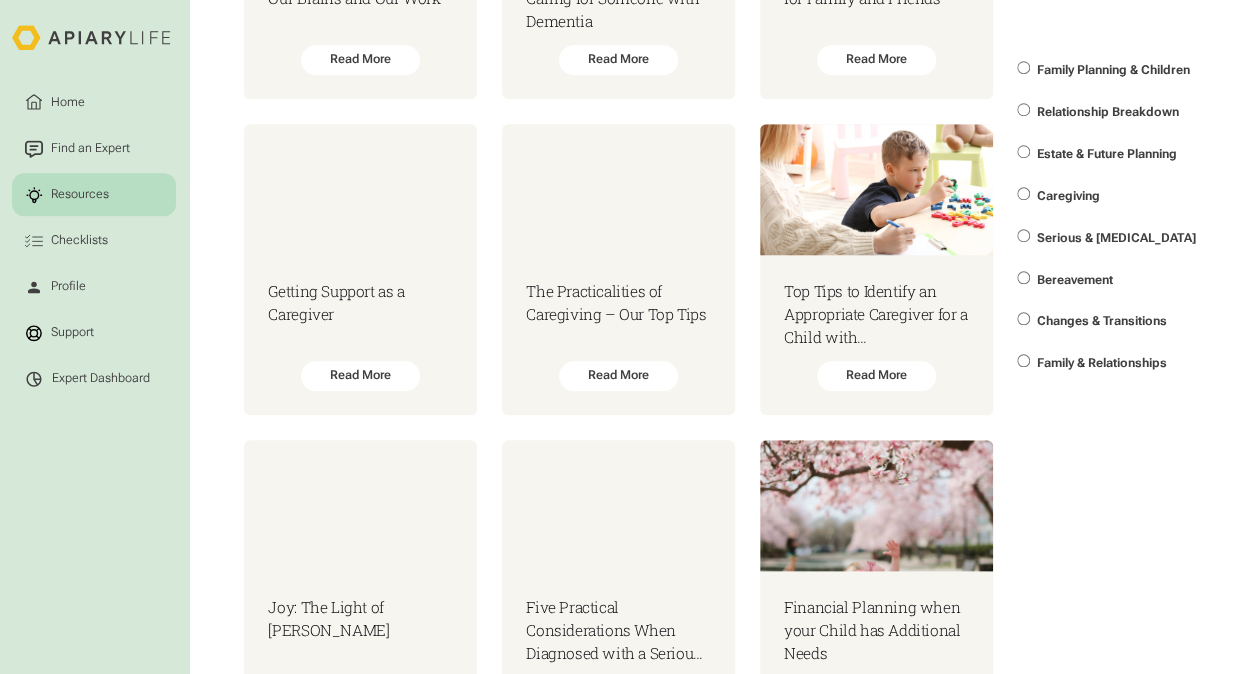 scroll, scrollTop: 4700, scrollLeft: 0, axis: vertical 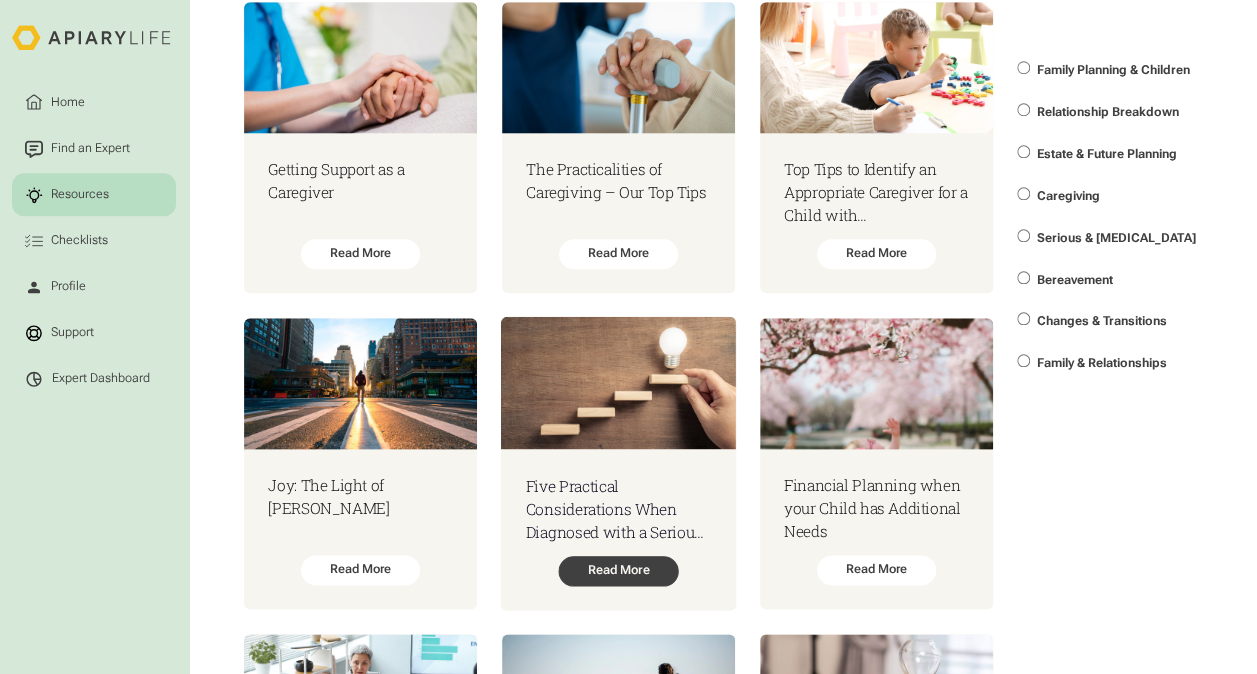 click on "Read More" at bounding box center [618, 571] 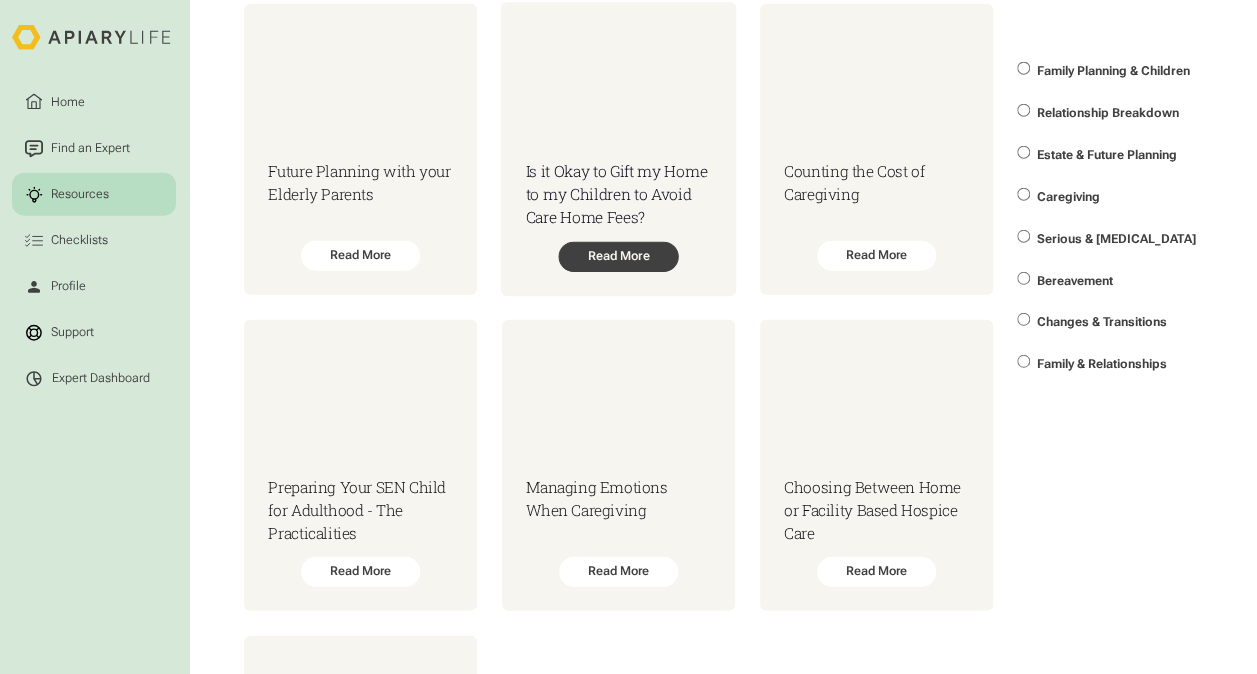 scroll, scrollTop: 5684, scrollLeft: 0, axis: vertical 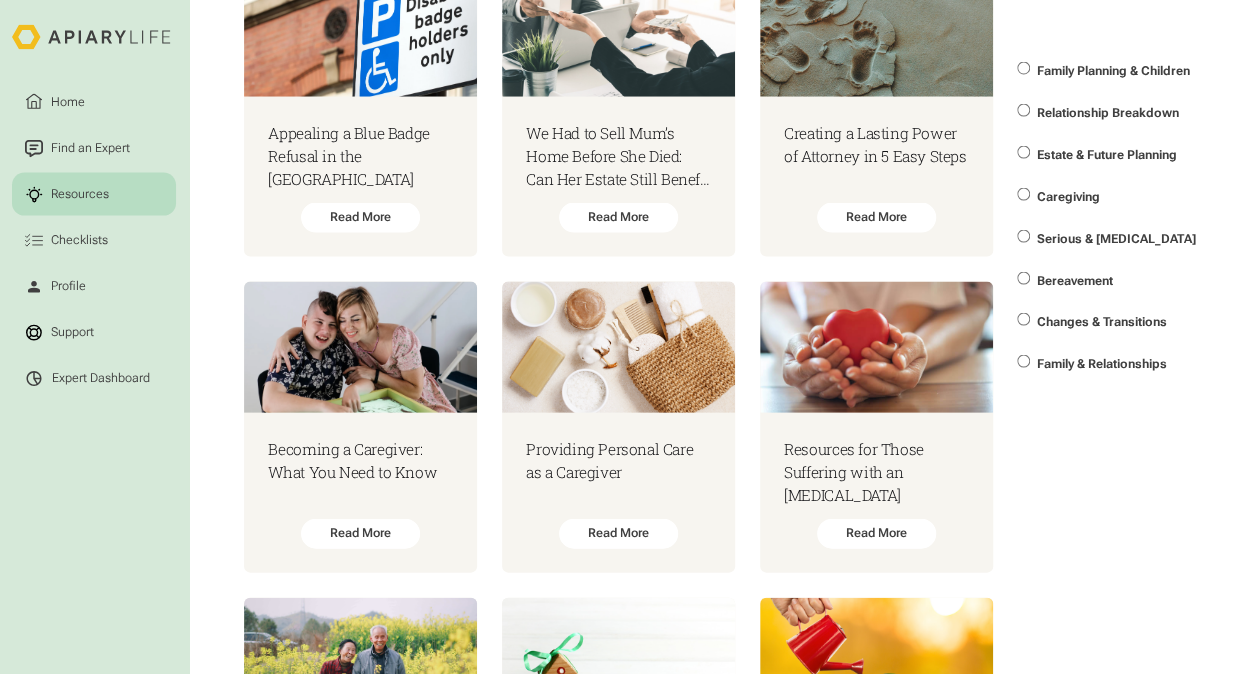 click on "Caregiving Emotionally Preparing Your Additional Needs Child for Adulthood Read More Balancing self-care with caregiving: 6 tips for parents of children with additional needs Read More Understanding Palliative Care: Debunking Myths and Distinguishing It from Hospice Read More The Pros and Cons of Virtual Visits Read More Ten Tips for Adapting to Health Concerns and Illnesses Read More An Introduction to Needs Assessments Read More Building Your Support Network as a Carer  Read More Resources for Those Struggling with Addiction Read More Support Following a Dementia Diagnosis  Read More An Introduction to Powers of Attorney Read More Reaching a Dementia Diagnosis Read More What to Consider When Making a Will Read More What is an Eating Disorder and How Can I Help? Read More The New Neonatal Laws and What They Mean for You Read More Ten Tips for Talking to your Parents About Estate Planning Read More Getting Support as a Caregiver  Read More Tackling Substance Abuse and Addiction Read More Read More Read More" at bounding box center (722, -1932) 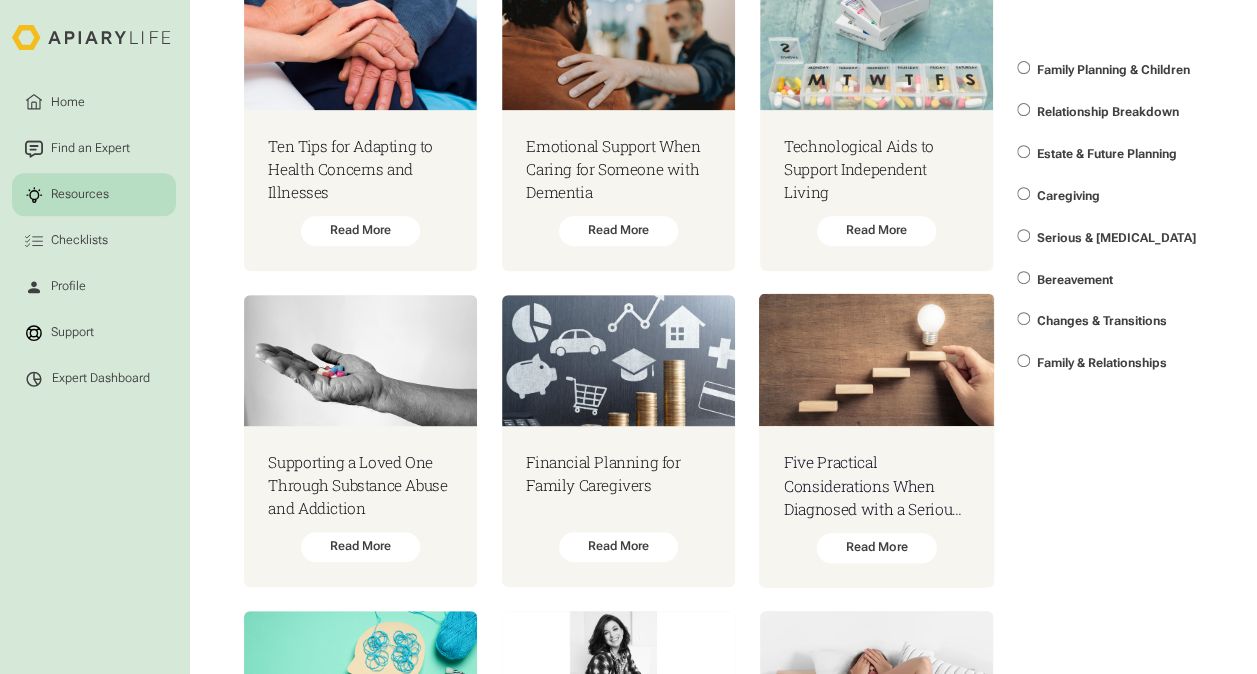scroll, scrollTop: 4000, scrollLeft: 0, axis: vertical 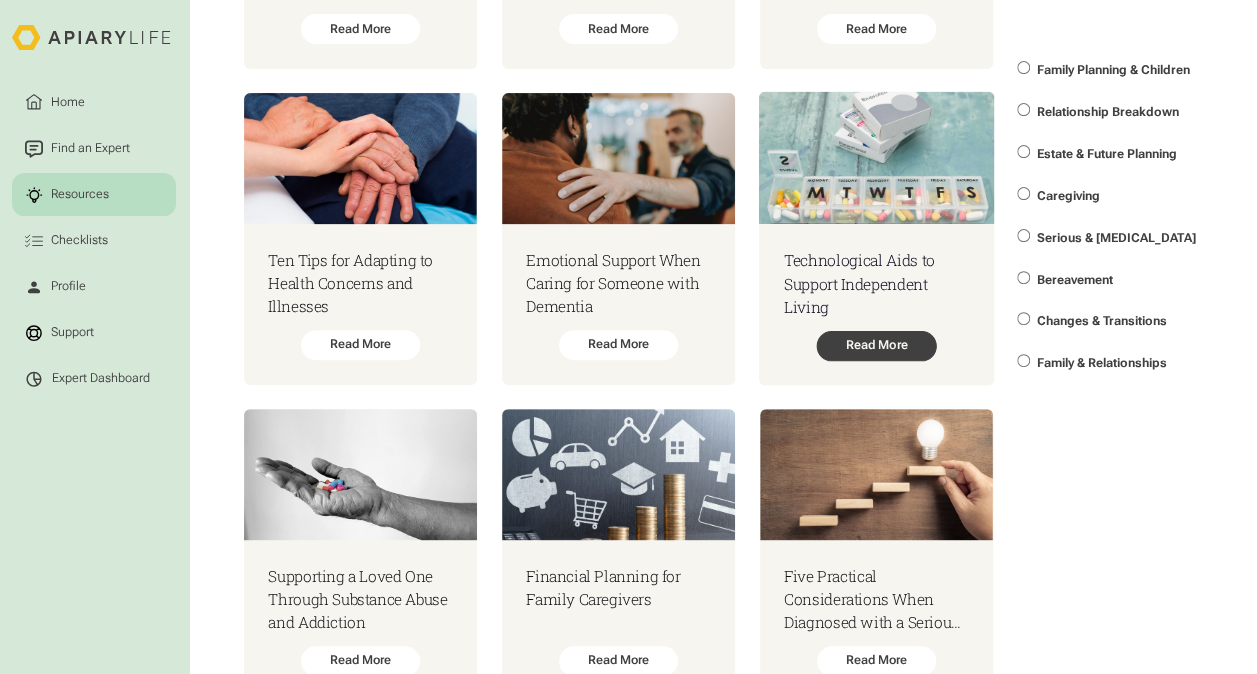 click on "Read More" at bounding box center (876, 346) 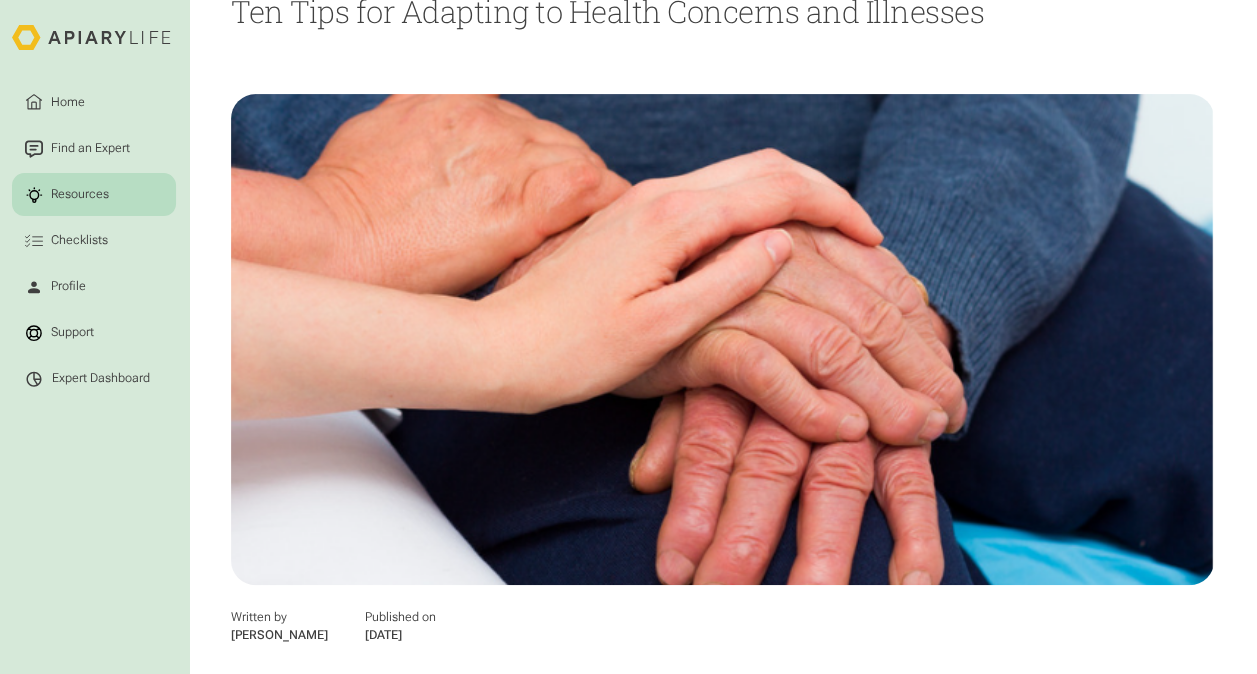 scroll, scrollTop: 0, scrollLeft: 0, axis: both 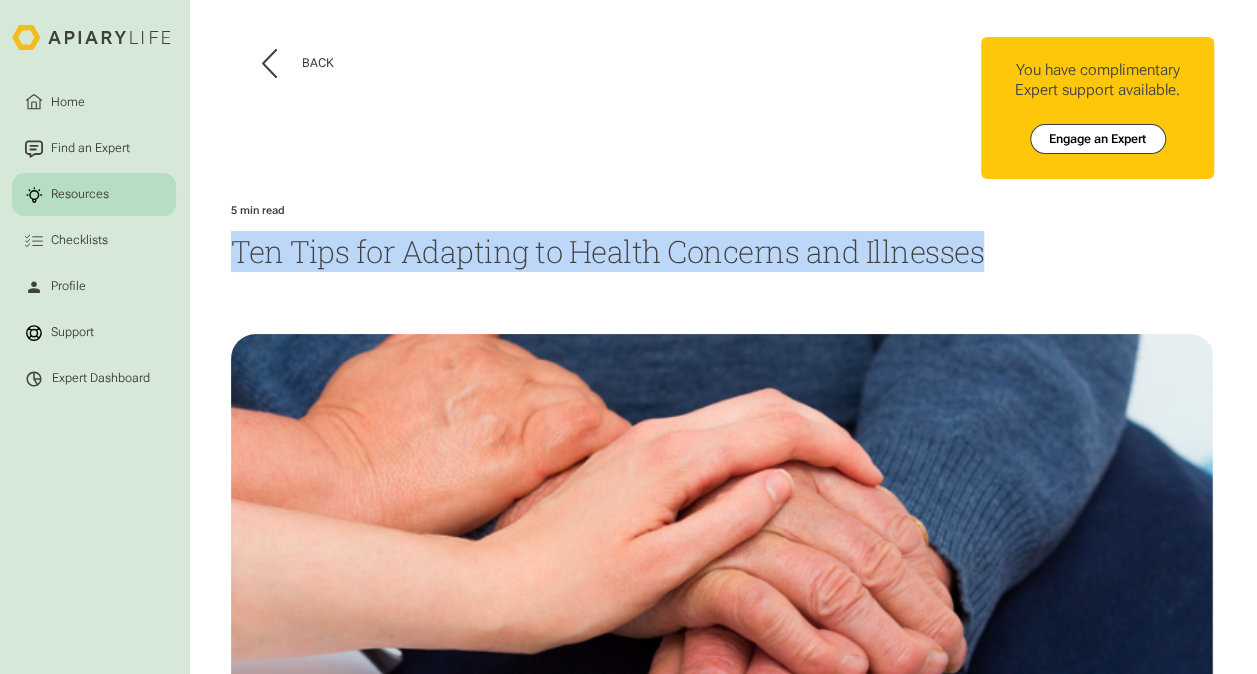 drag, startPoint x: 990, startPoint y: 253, endPoint x: 213, endPoint y: 254, distance: 777.0007 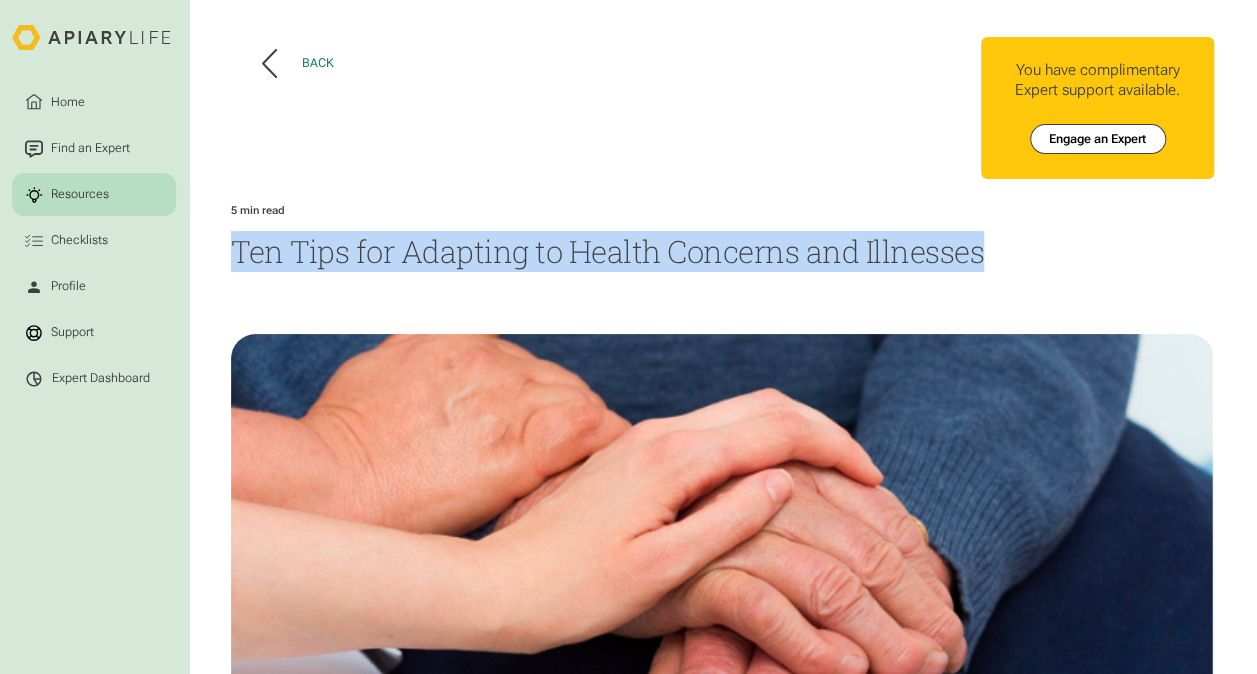 click on "Back" at bounding box center [298, 63] 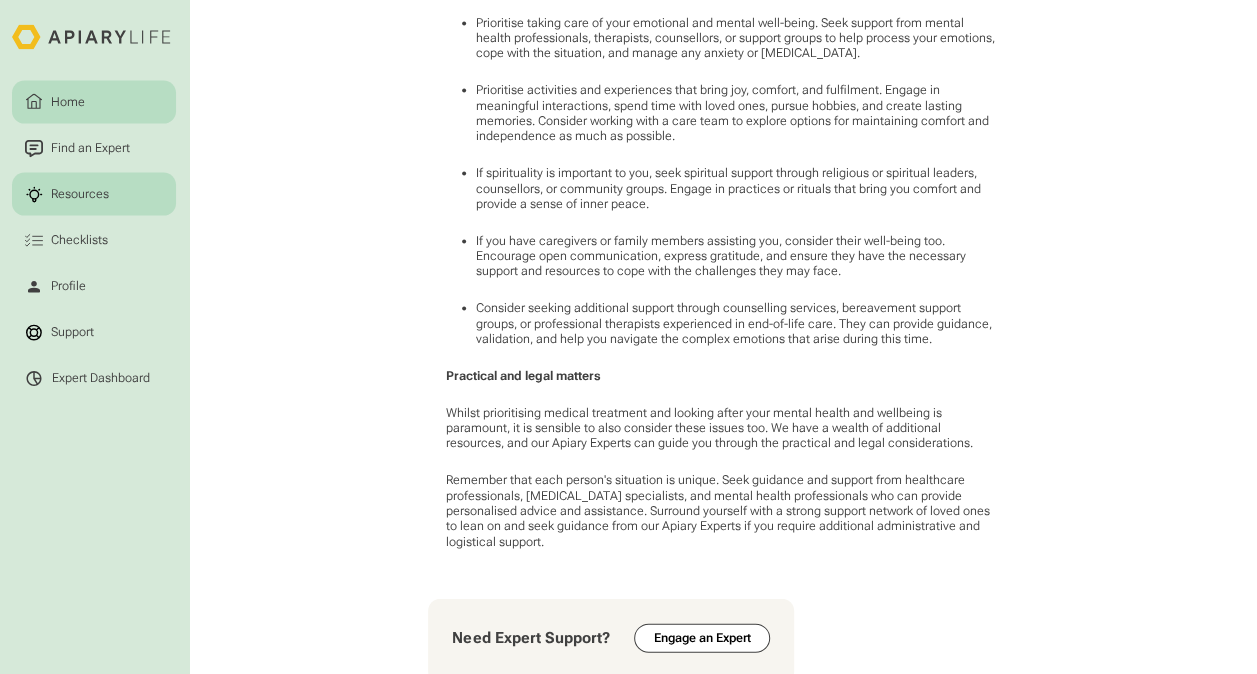 scroll, scrollTop: 1400, scrollLeft: 0, axis: vertical 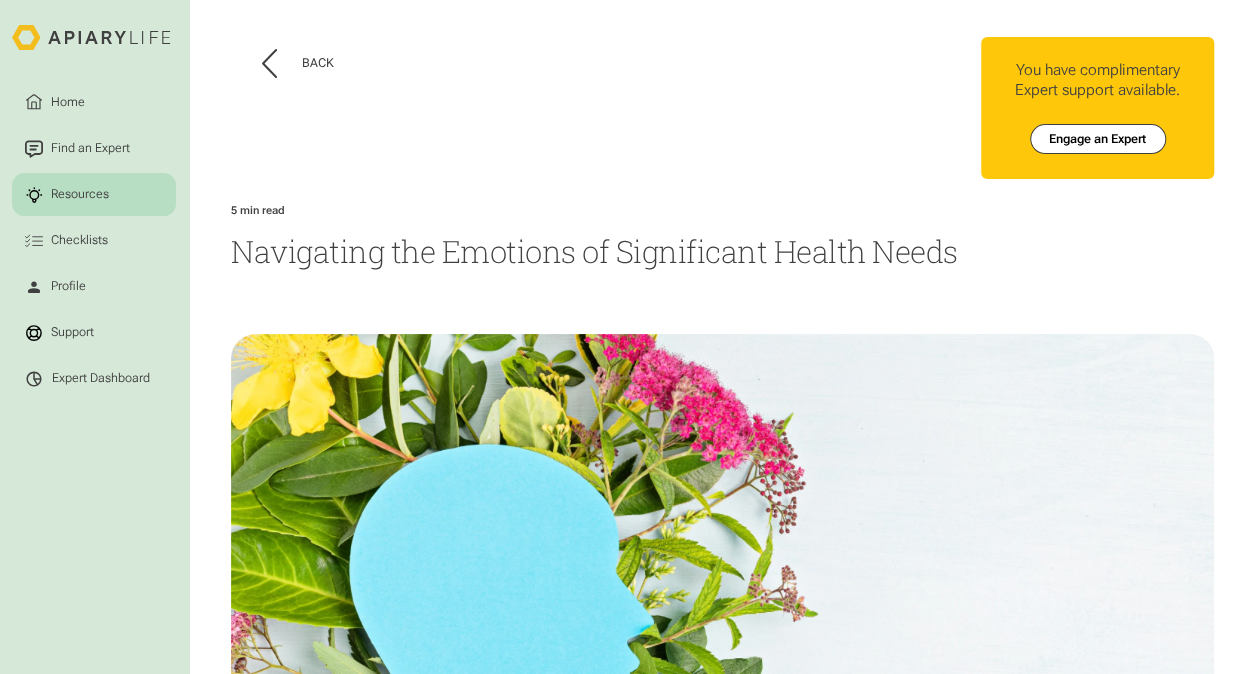 click on "Navigating the Emotions of Significant Health Needs" at bounding box center (722, 251) 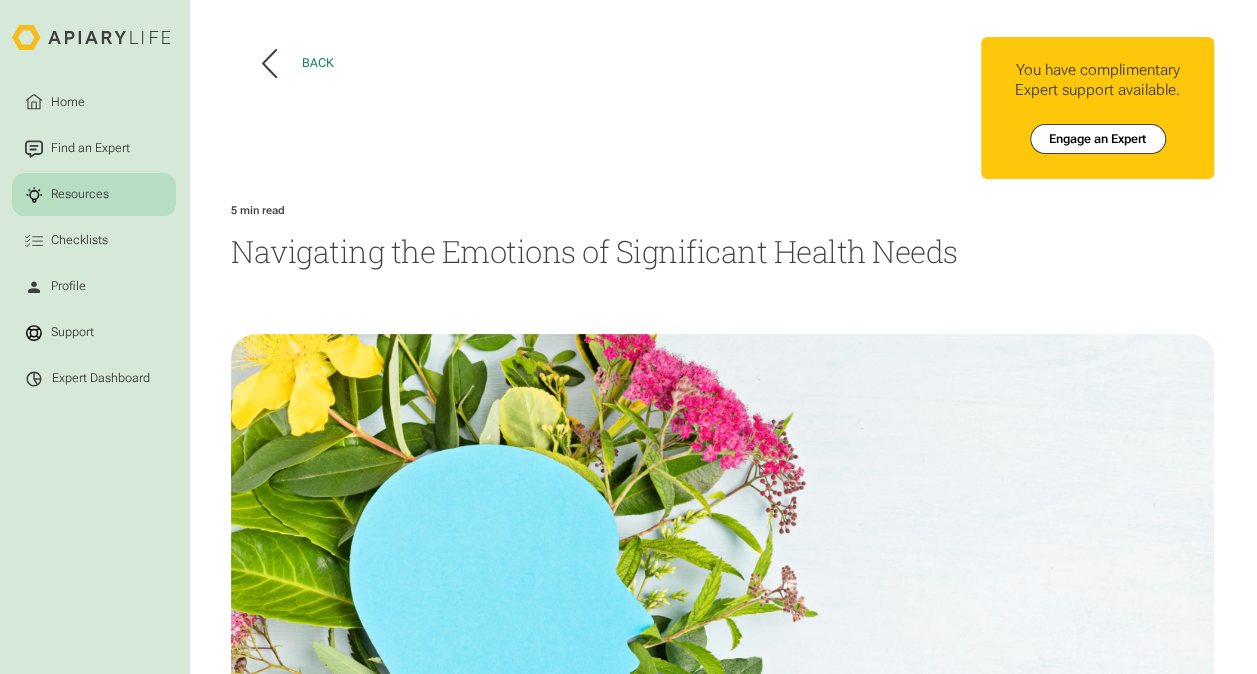 click on "Back" at bounding box center [317, 63] 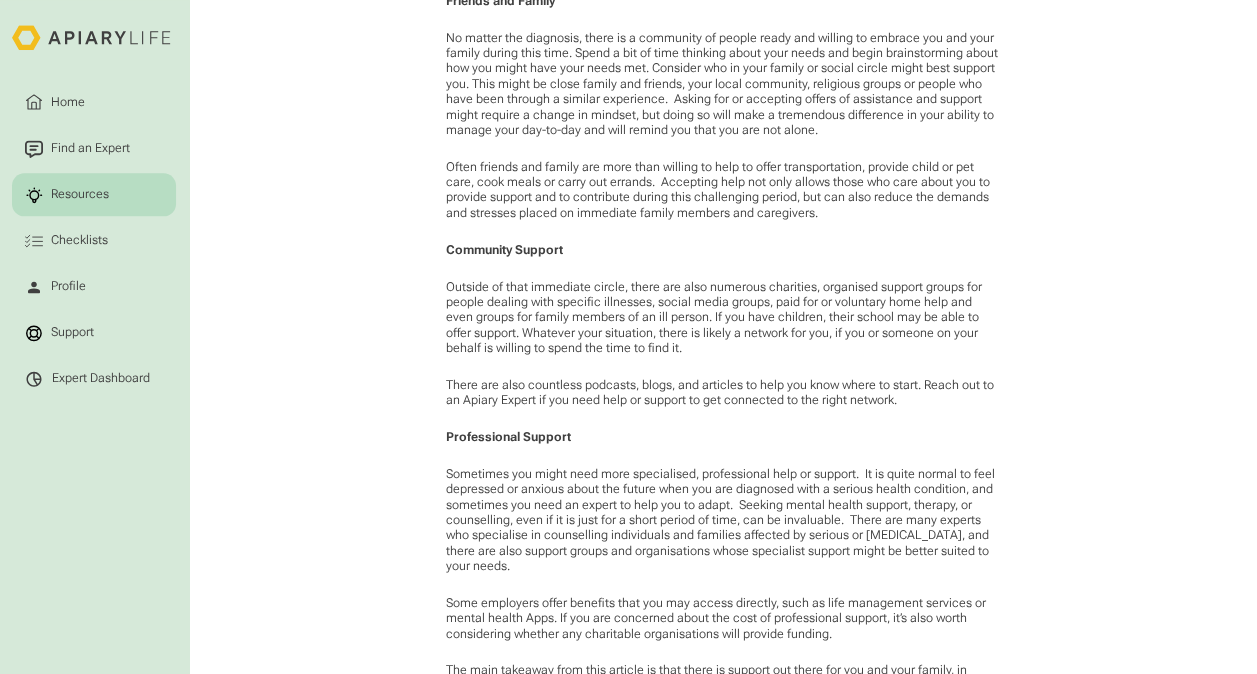 scroll, scrollTop: 900, scrollLeft: 0, axis: vertical 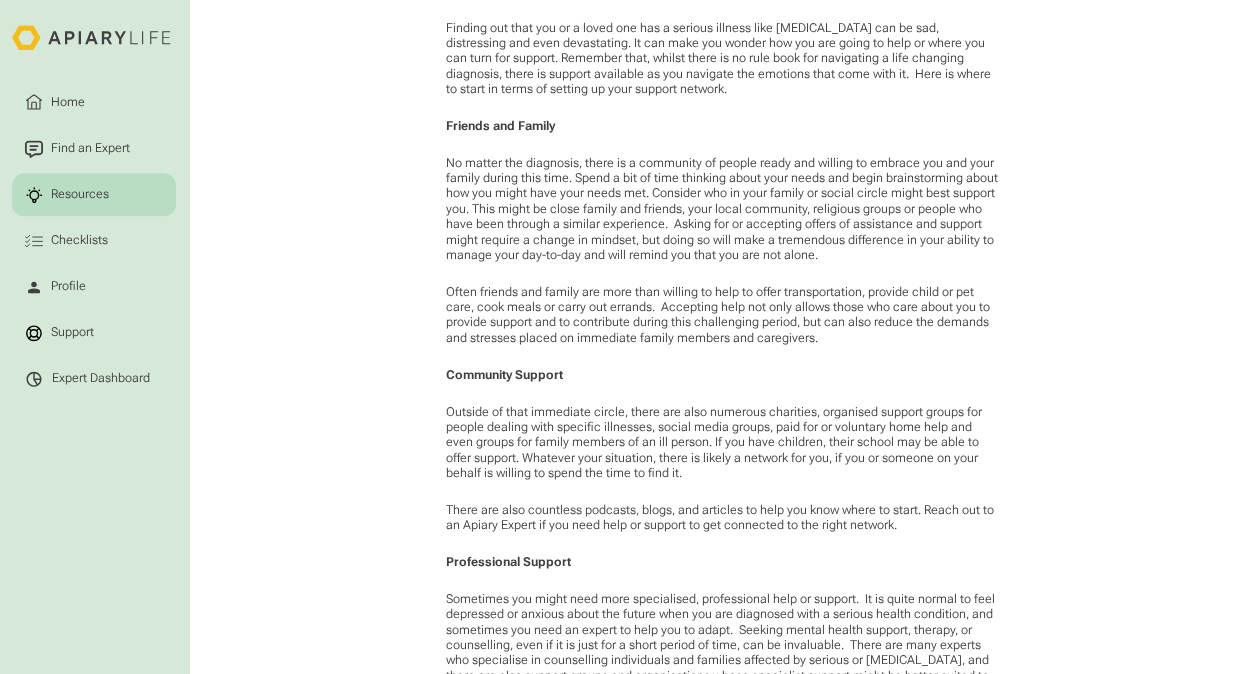 click on "Finding out that you or a loved one has a serious illness like [MEDICAL_DATA] can be sad, distressing and even devastating. It can make you wonder how you are going to help or where you can turn for support. Remember that, whilst there is no rule book for navigating a life changing diagnosis, there is support available as you navigate the emotions that come with it.  Here is where to start in terms of setting up your support network.   Friends and Family      Often friends and family are more than willing to help to offer transportation, provide child or pet care, cook meals or carry out errands.  Accepting help not only allows those who care about you to provide support and to contribute during this challenging period, but can also reduce the demands and stresses placed on immediate family members and caregivers.   Community Support         Professional Support             No items found. Need Expert Support? Engage an Expert" at bounding box center [723, 562] 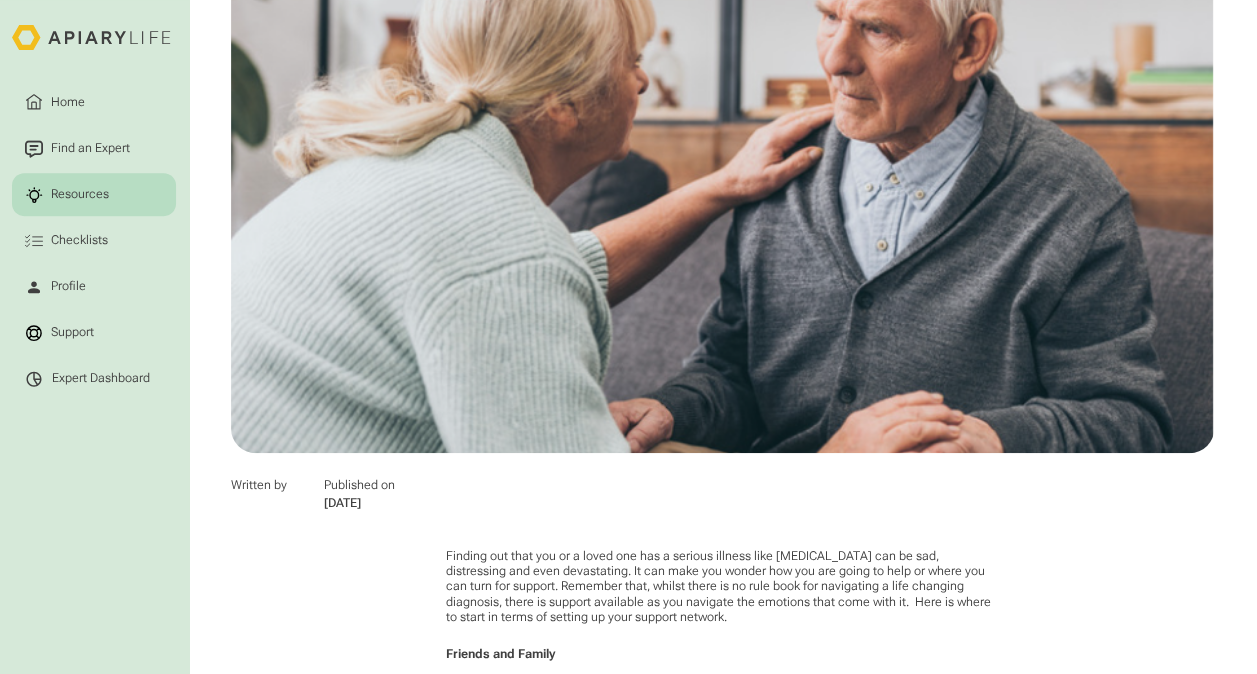 scroll, scrollTop: 300, scrollLeft: 0, axis: vertical 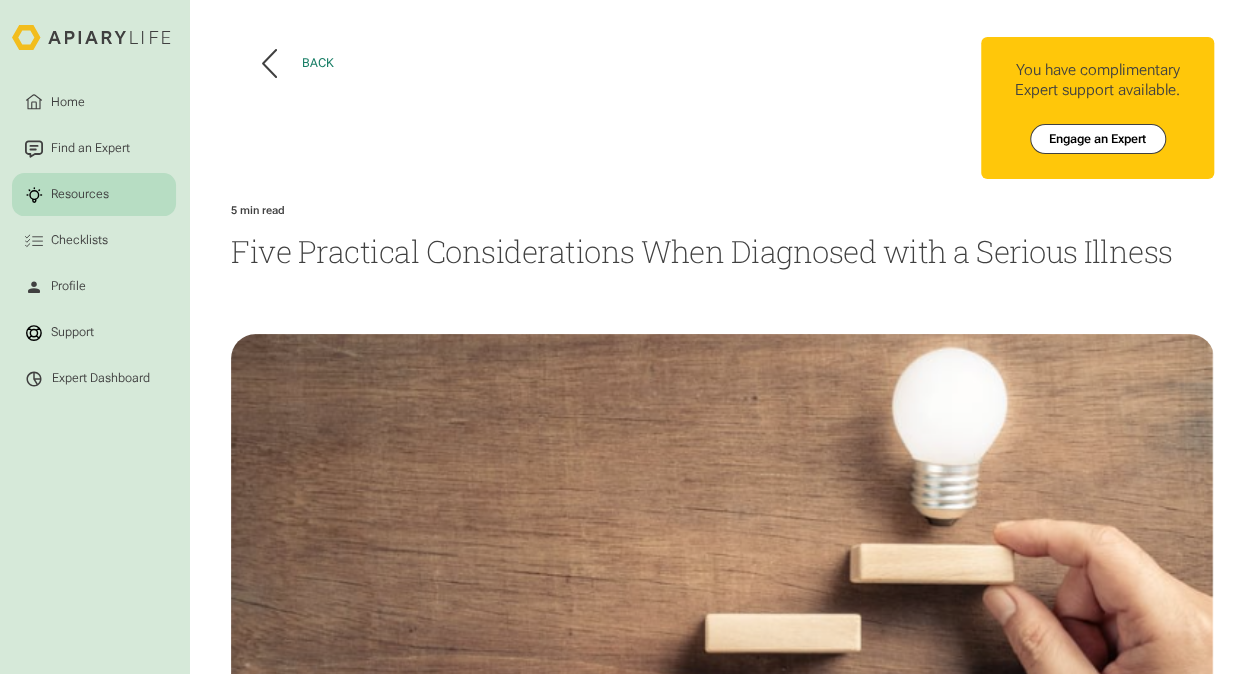 click on "Back" at bounding box center (317, 63) 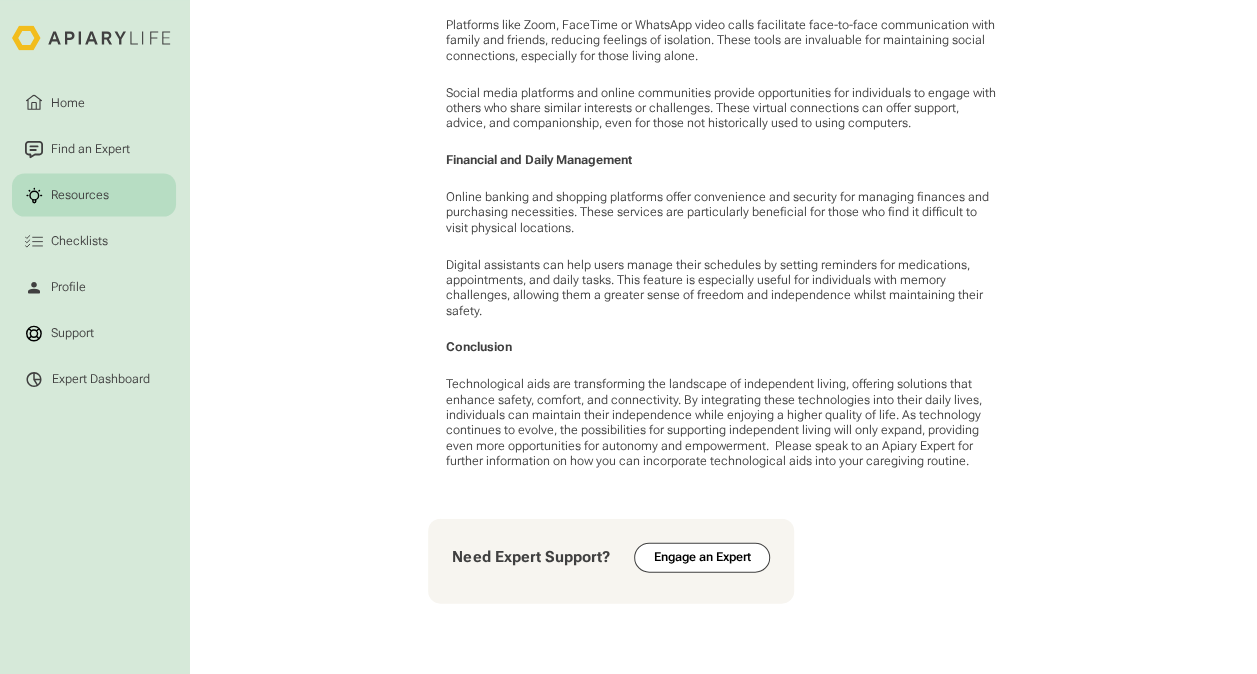 scroll, scrollTop: 1900, scrollLeft: 0, axis: vertical 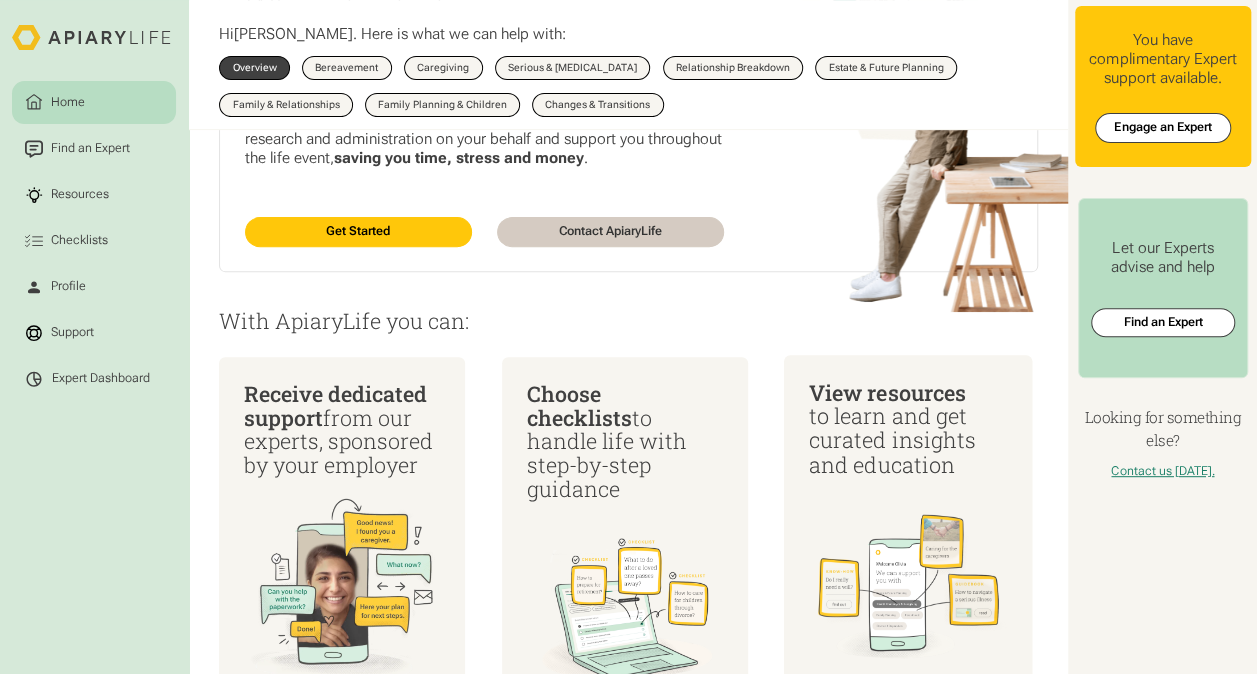 click on "View resources   to learn and get curated insights and education" at bounding box center [907, 428] 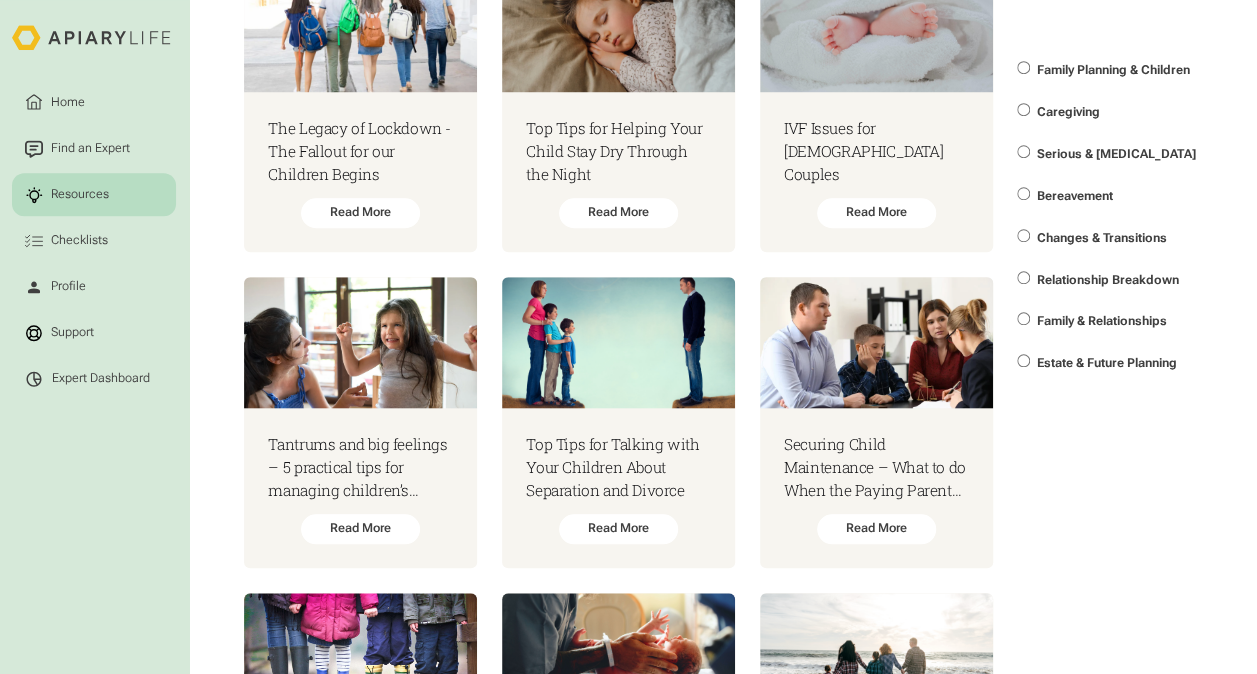 scroll, scrollTop: 1000, scrollLeft: 0, axis: vertical 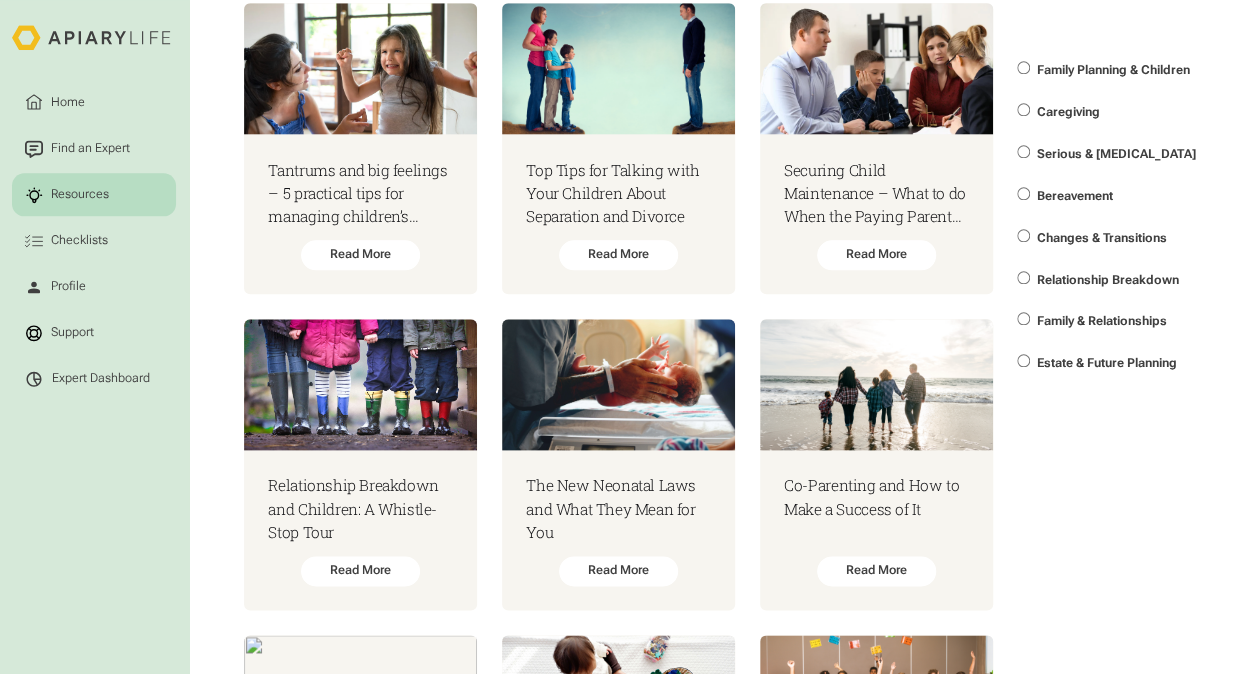 click on "Serious & [MEDICAL_DATA]" at bounding box center (1115, 154) 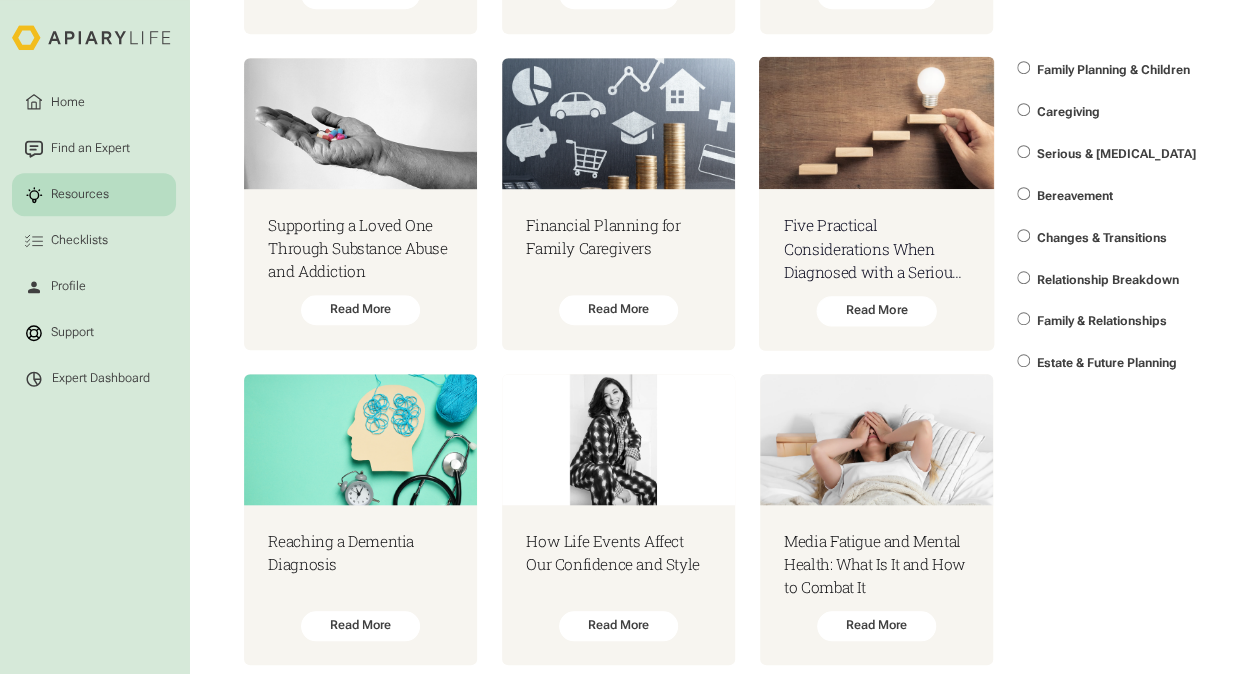 scroll, scrollTop: 4151, scrollLeft: 0, axis: vertical 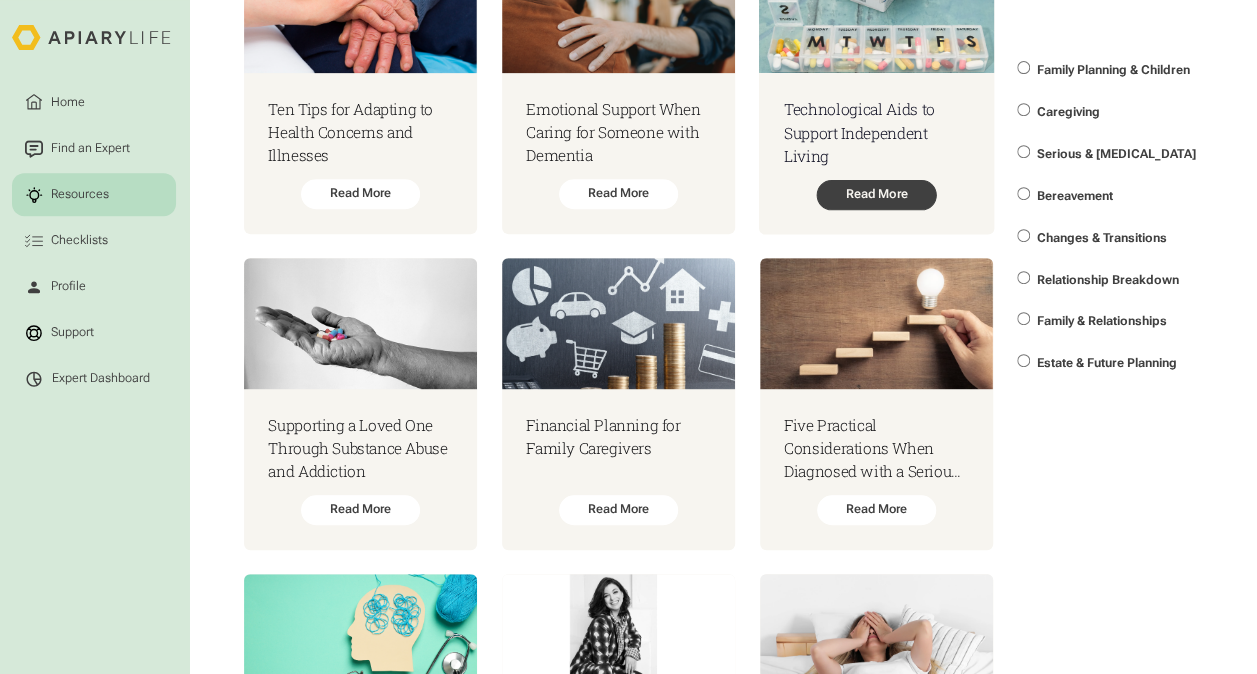 click on "Read More" at bounding box center (876, 195) 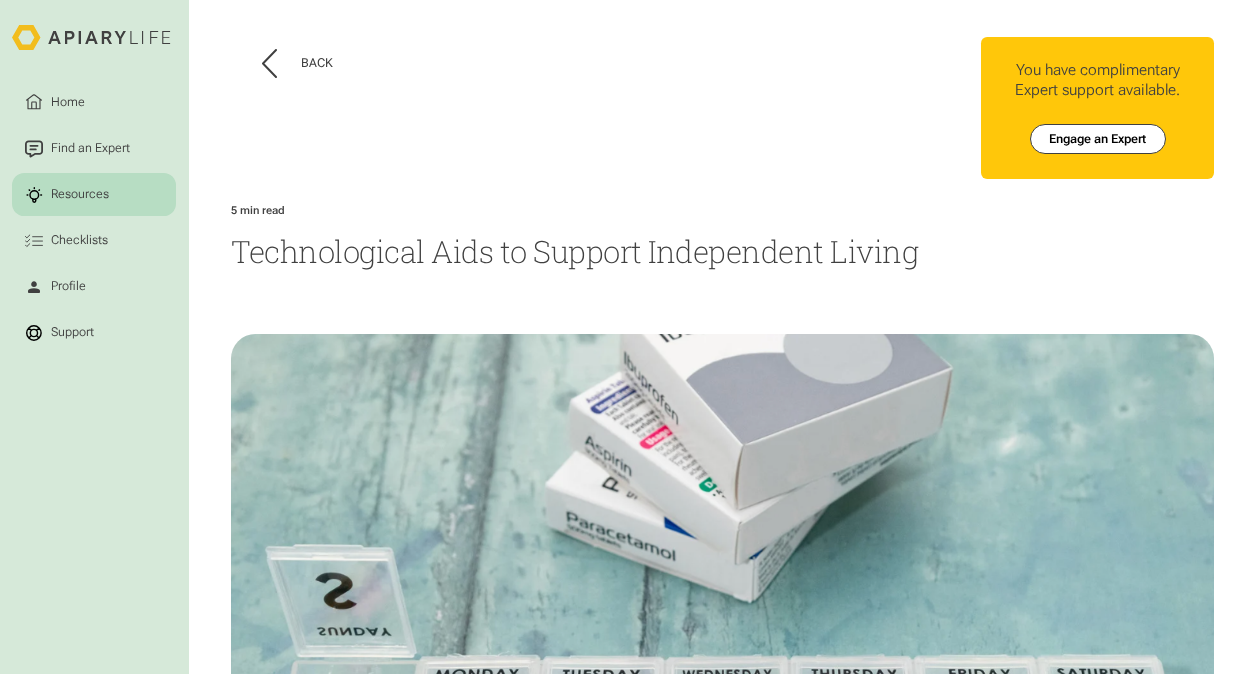 scroll, scrollTop: 0, scrollLeft: 0, axis: both 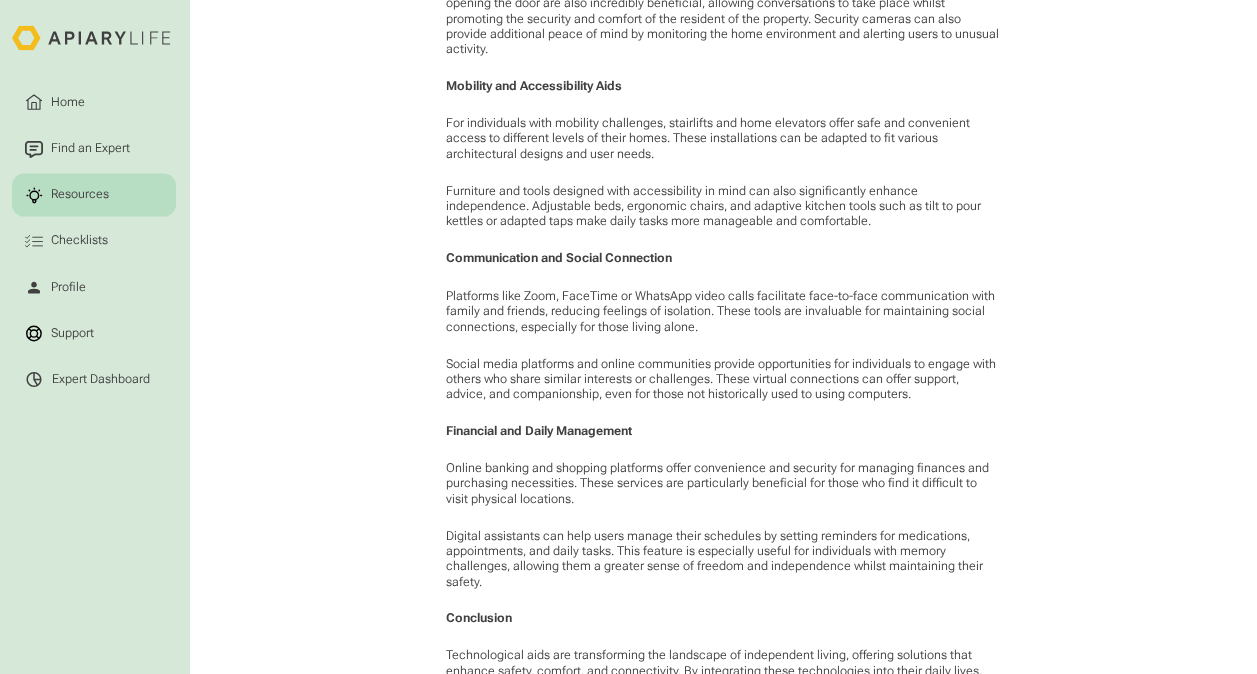 click on "Resources" at bounding box center (80, 195) 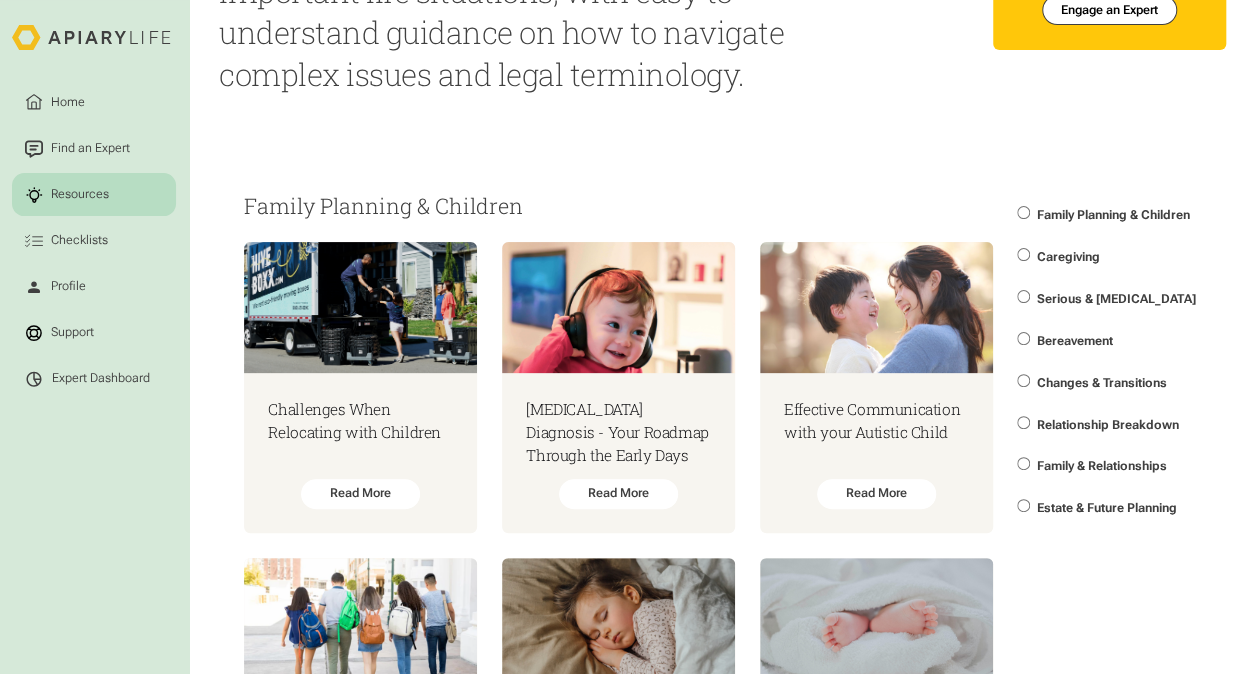 scroll, scrollTop: 0, scrollLeft: 0, axis: both 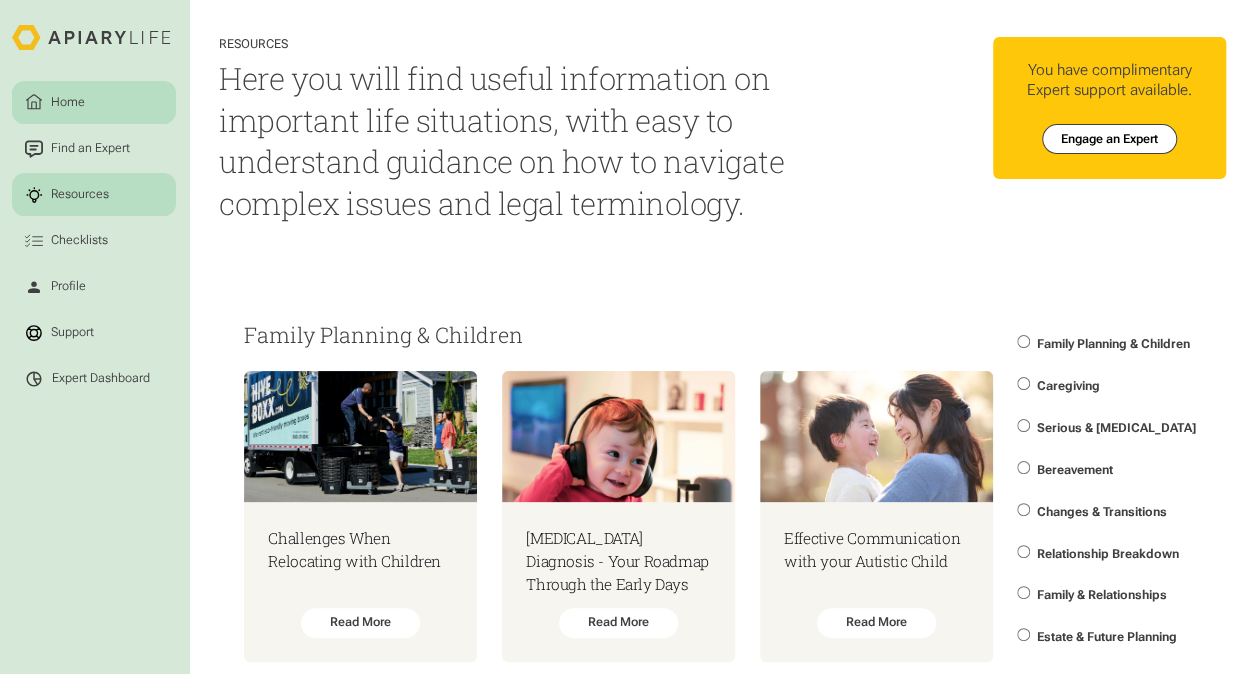 click on "Home" at bounding box center [94, 102] 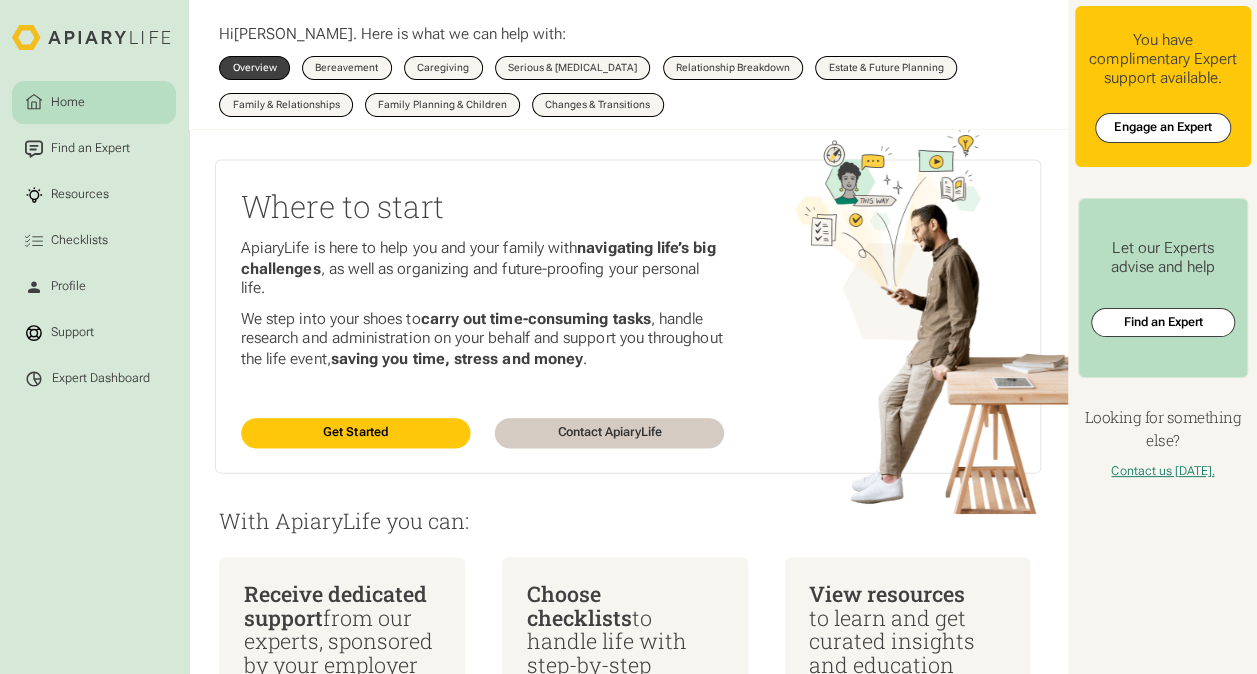 scroll, scrollTop: 0, scrollLeft: 0, axis: both 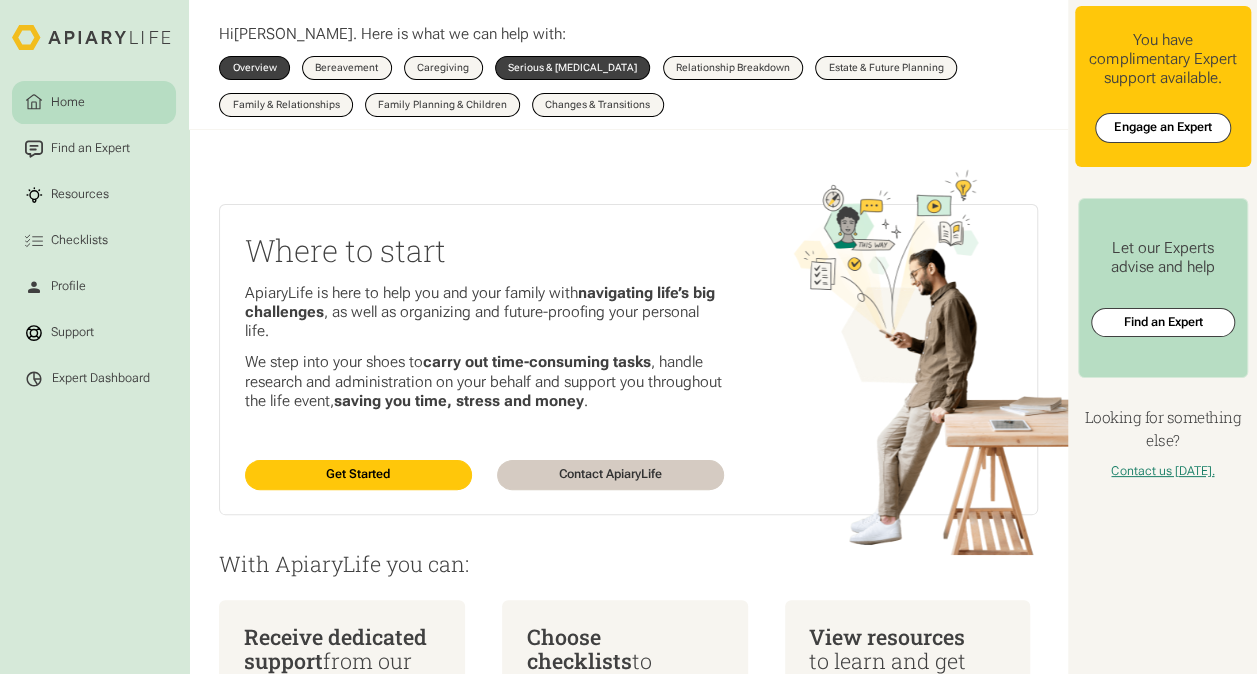 click on "Serious & [MEDICAL_DATA]" at bounding box center [572, 68] 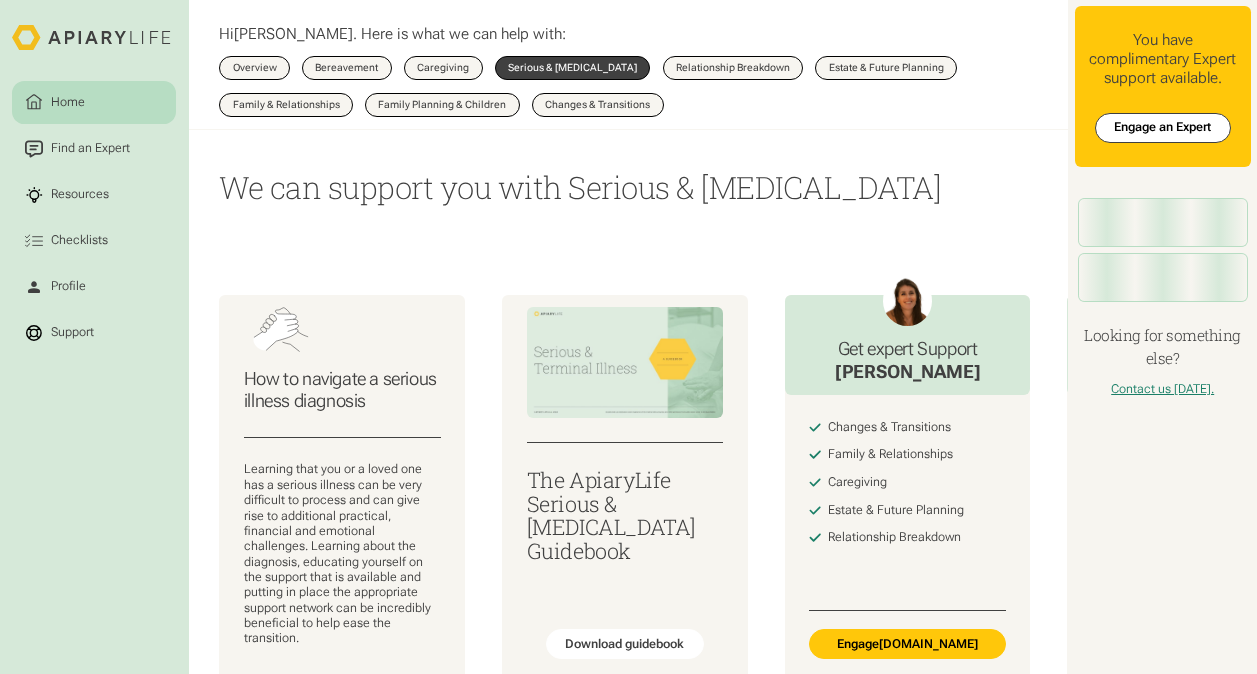 scroll, scrollTop: 0, scrollLeft: 0, axis: both 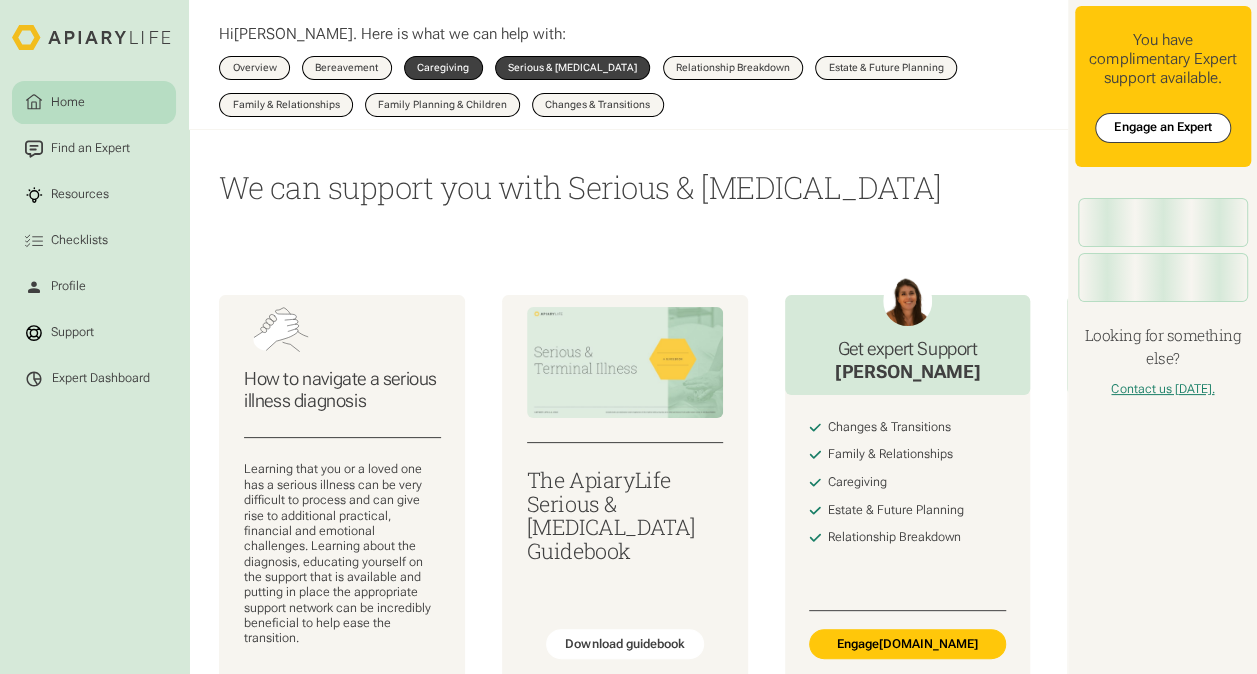 click on "Home
Find an Expert
Resources
Checklists
Profile
Support
Expert Dashboard Hi  Jade . Here is what we can help with: Overview Bereavement Overview Caregiving Overview Serious & Terminal Illness Overview Relationship Breakdown Overview Estate & Future Planning Overview Family & Relationships Overview Family Planning & Children Overview Changes & Transitions Overview We can support you with Serious & Terminal Illness
How to navigate a serious illness diagnosis  The ApiaryLife Serious & Terminal Illness Guidebook Download guidebook Get expert Support Maria
Changes & Transitions
Family & Relationships
Caregiving
Estate & Future Planning
Relationship Breakdown Engage  Cal.com Get expert Support Emily
Changes & Transitions
Engage" at bounding box center (628, 337) 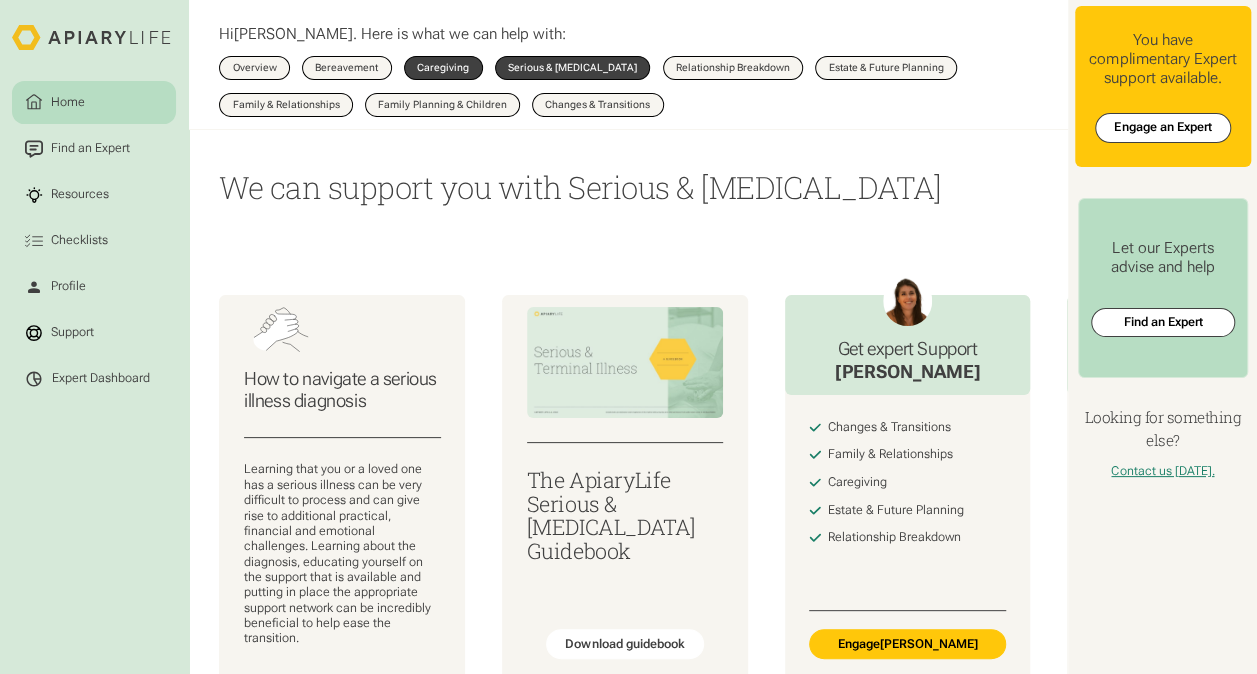 click on "Caregiving" at bounding box center [443, 68] 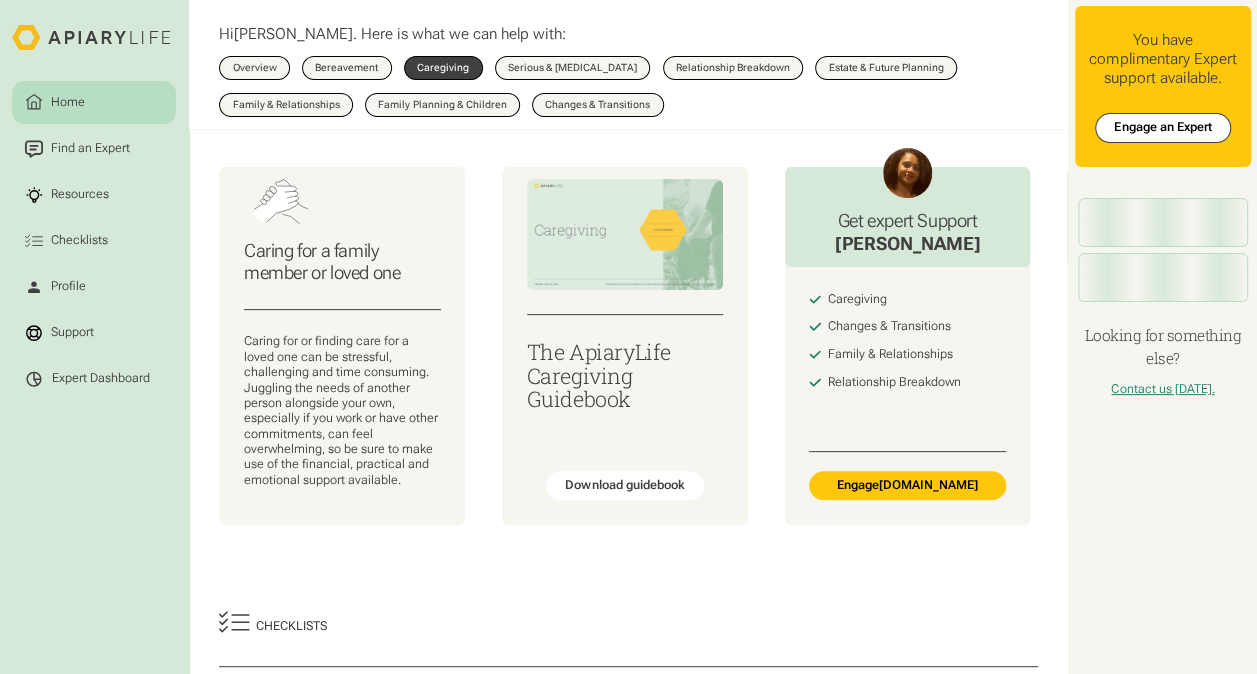 scroll, scrollTop: 200, scrollLeft: 0, axis: vertical 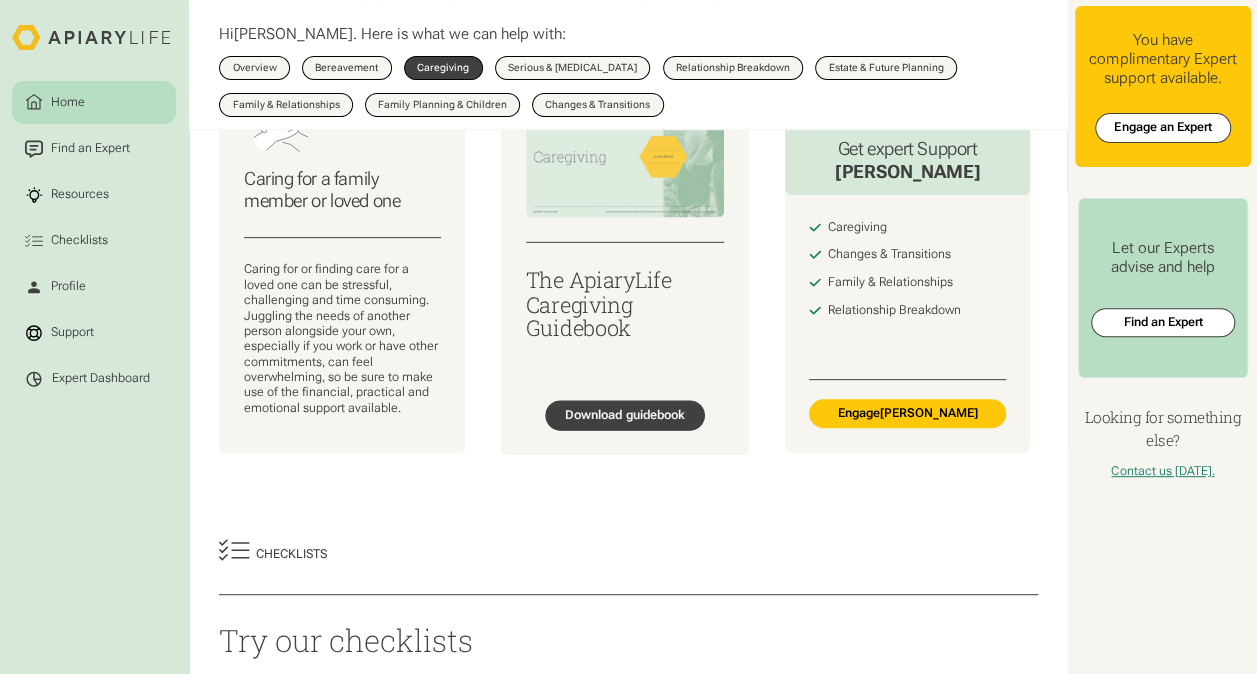 click on "Download guidebook" at bounding box center [625, 415] 